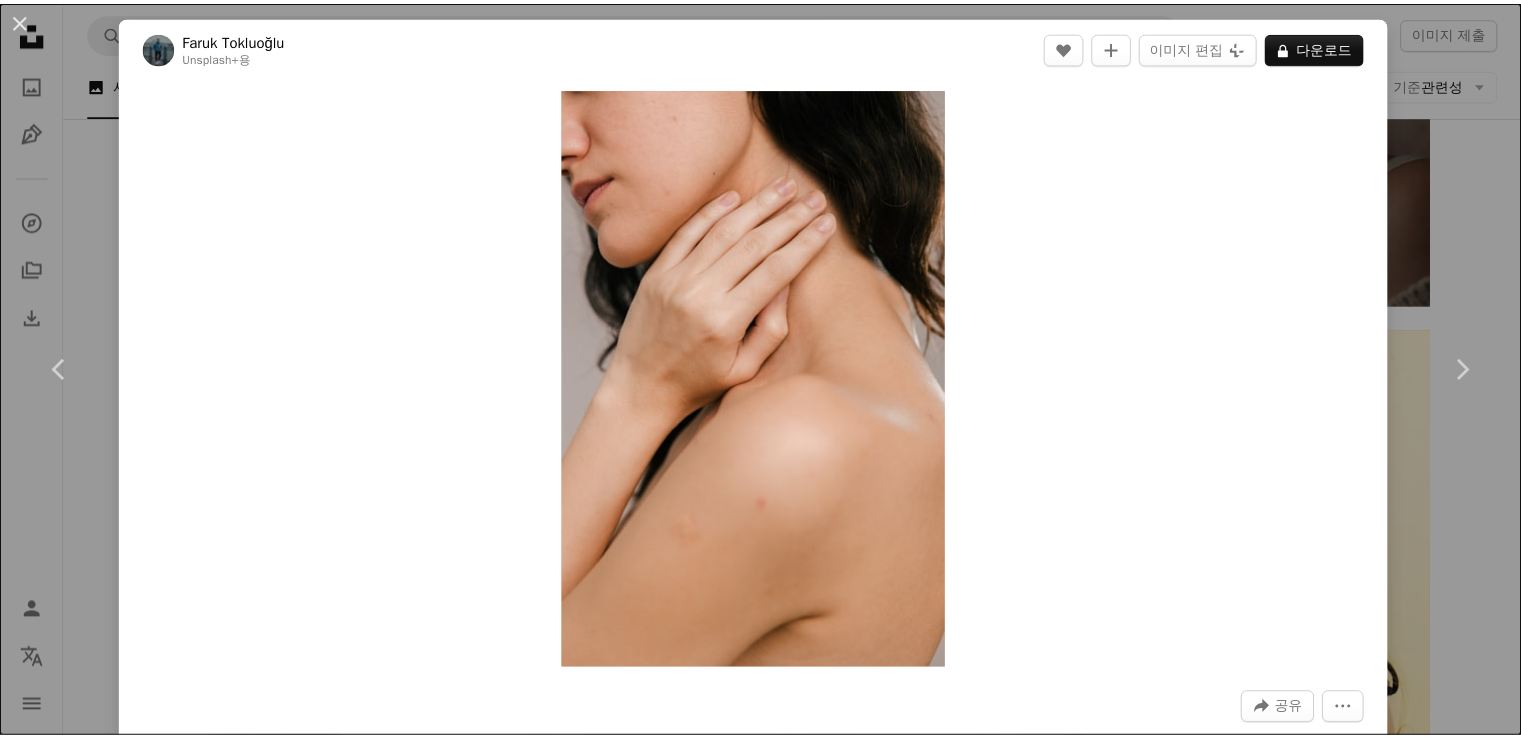 scroll, scrollTop: 1086, scrollLeft: 0, axis: vertical 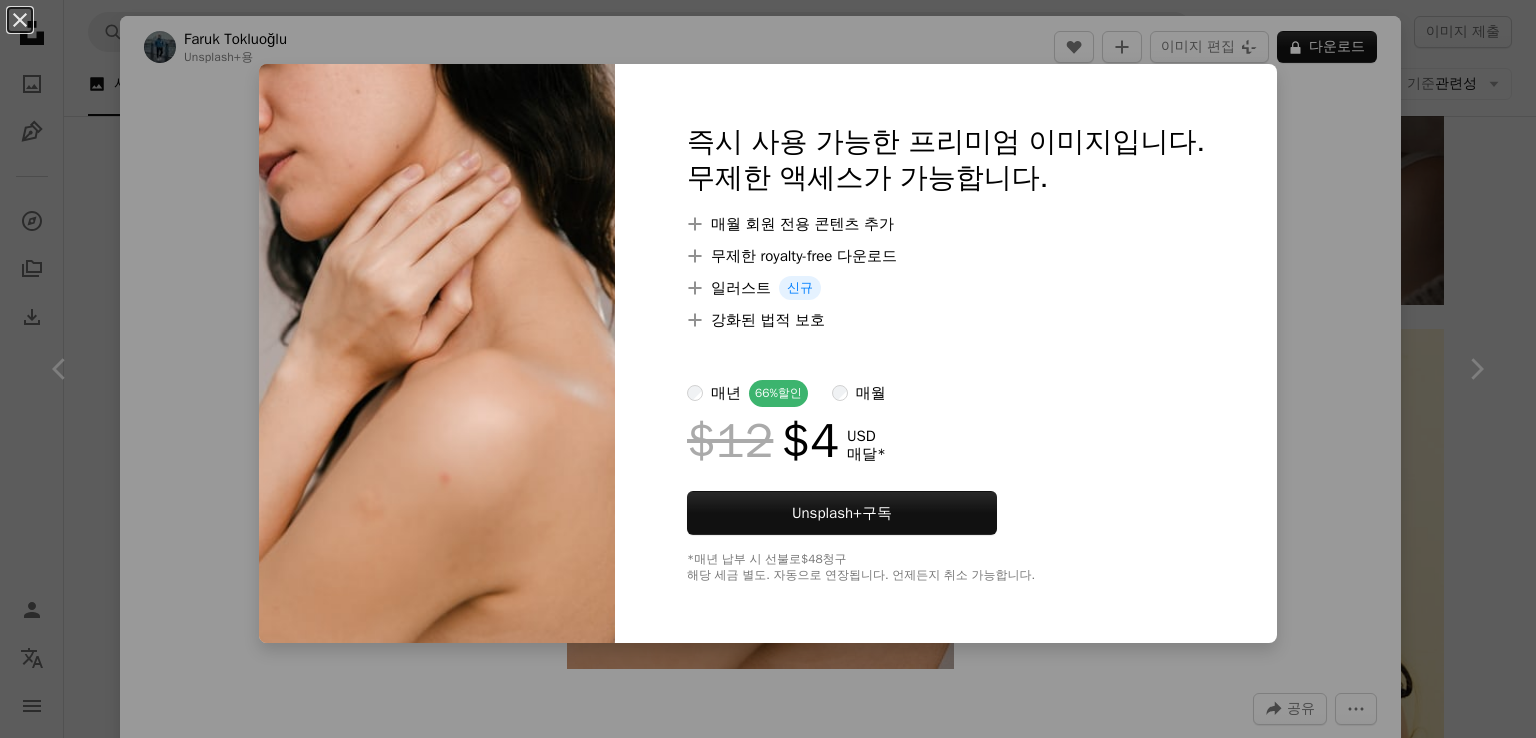 click on "An X shape 즉시 사용 가능한 프리미엄 이미지입니다. 무제한 액세스가 가능합니다. A plus sign 매월 회원 전용 콘텐츠 추가 A plus sign 무제한 royalty-free 다운로드 A plus sign 일러스트  신규 A plus sign 강화된 법적 보호 매년 66%  할인 매월 $12   $4 USD 매달 * Unsplash+  구독 *매년 납부 시 선불로  $48  청구 해당 세금 별도. 자동으로 연장됩니다. 언제든지 취소 가능합니다." at bounding box center [768, 369] 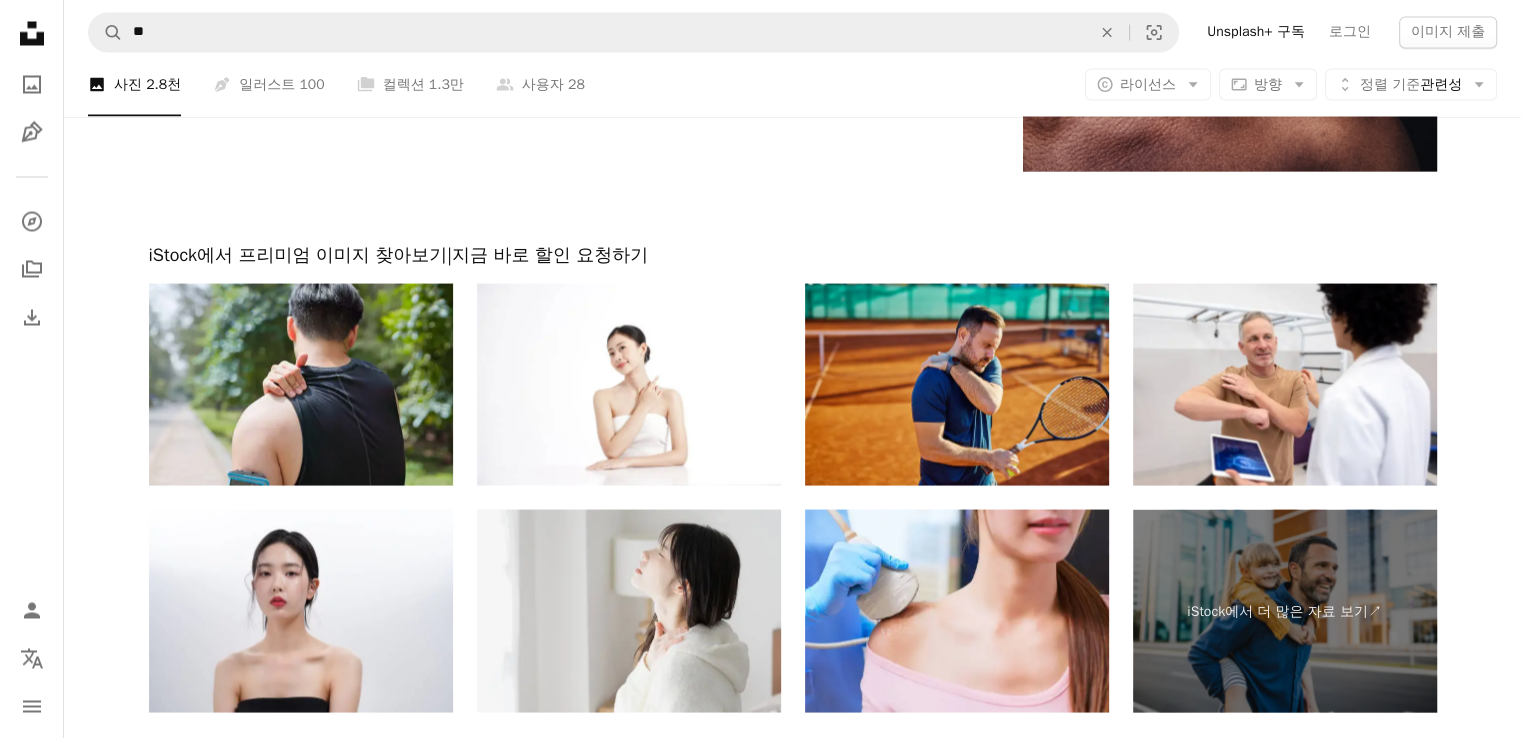 scroll, scrollTop: 3904, scrollLeft: 0, axis: vertical 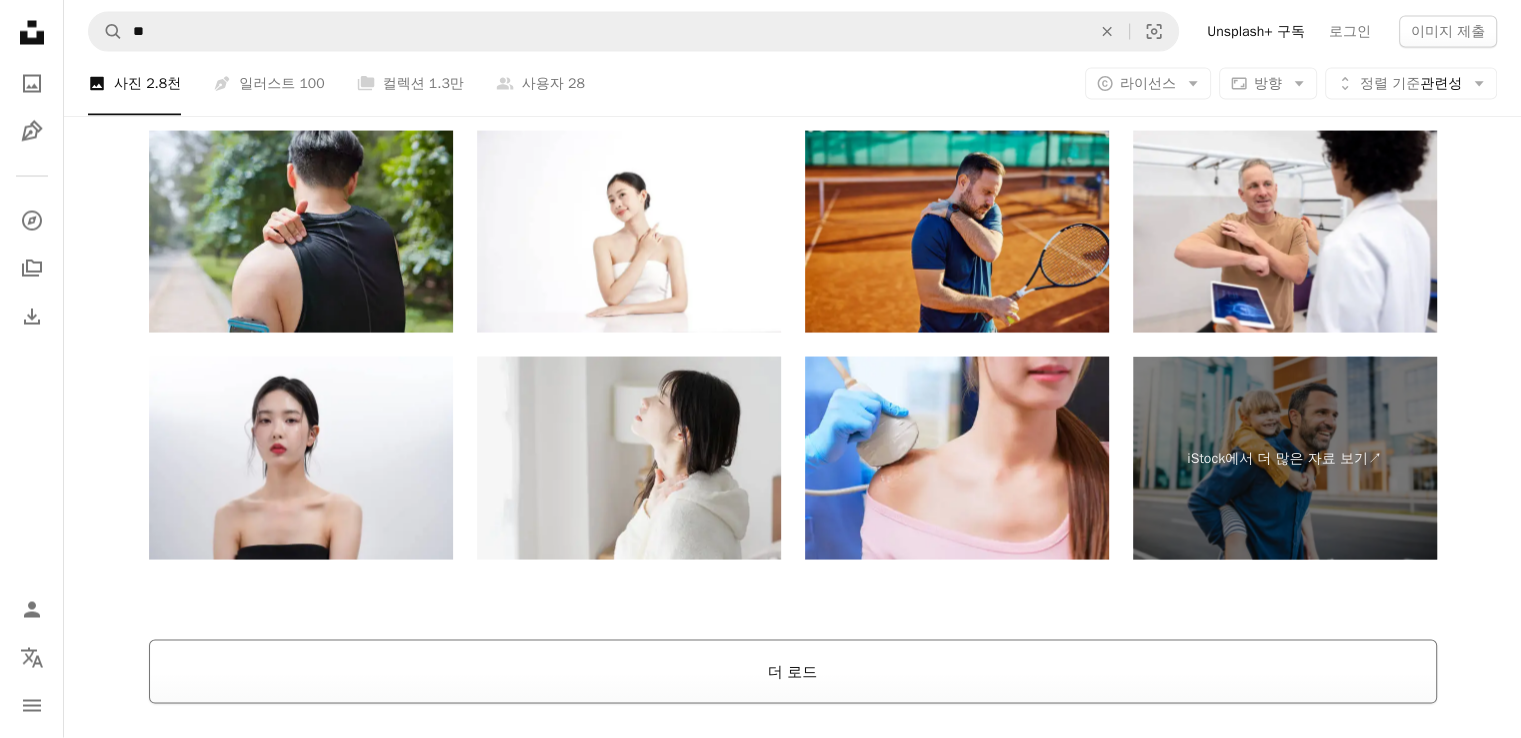 click on "더 로드" at bounding box center [793, 672] 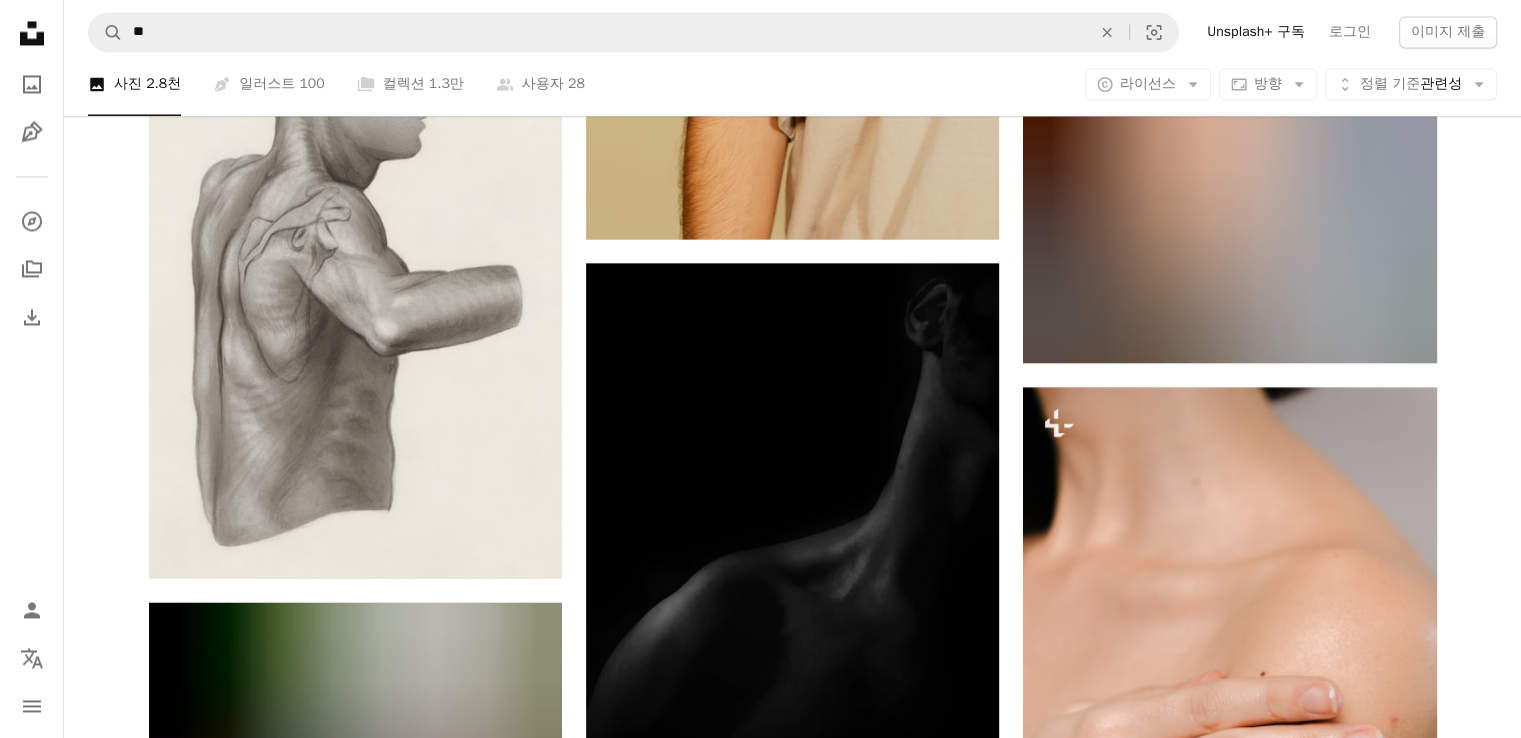 scroll, scrollTop: 12003, scrollLeft: 0, axis: vertical 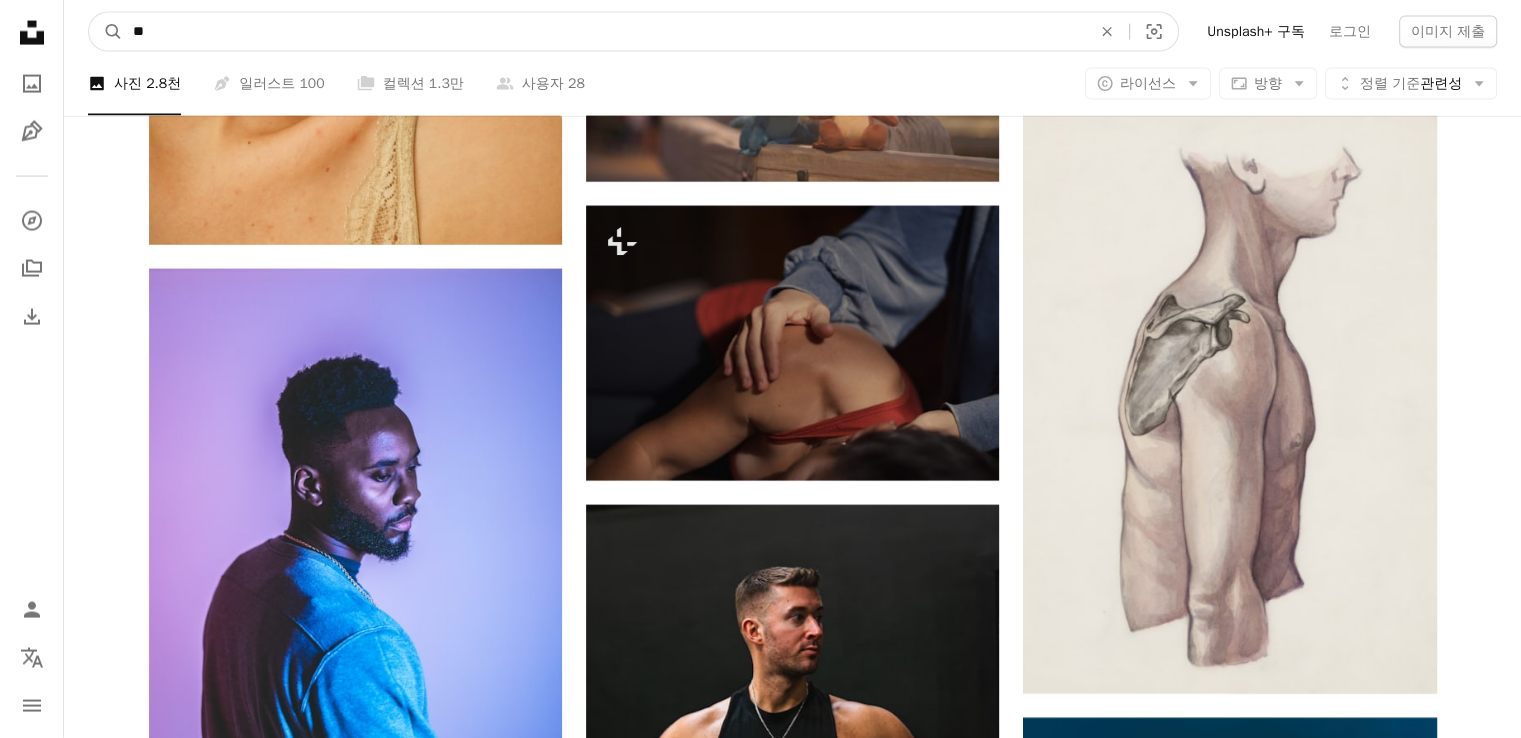 click on "**" at bounding box center (604, 32) 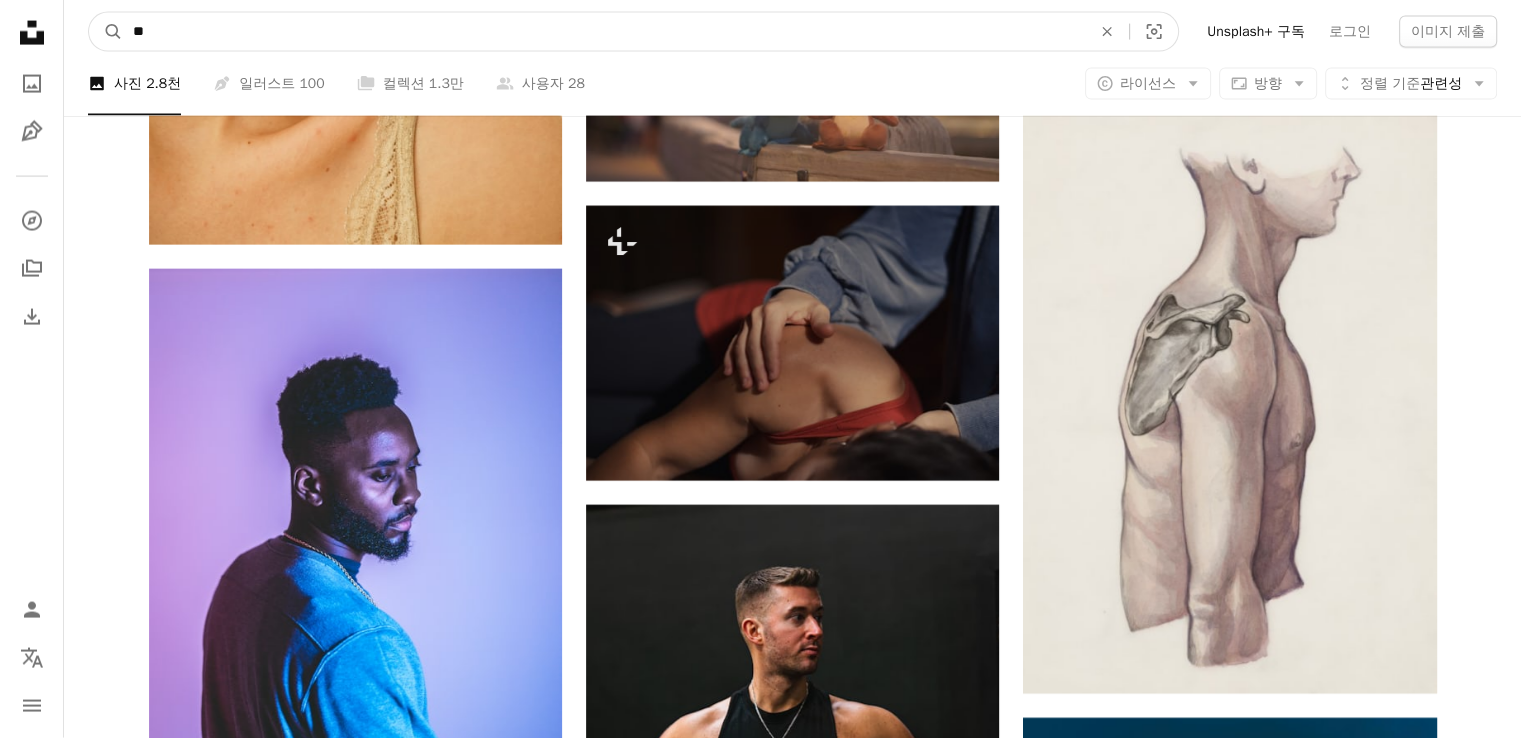type on "*" 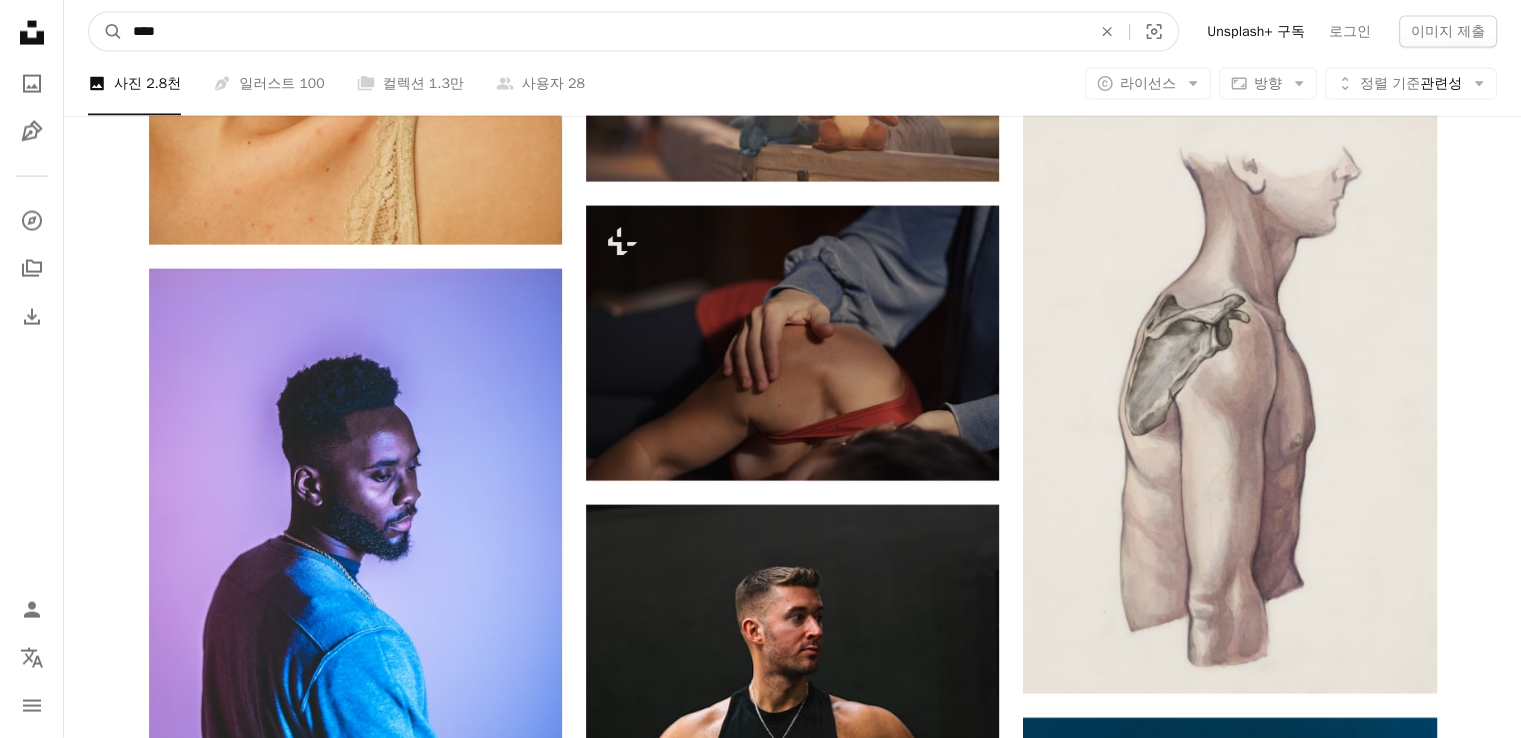 type on "****" 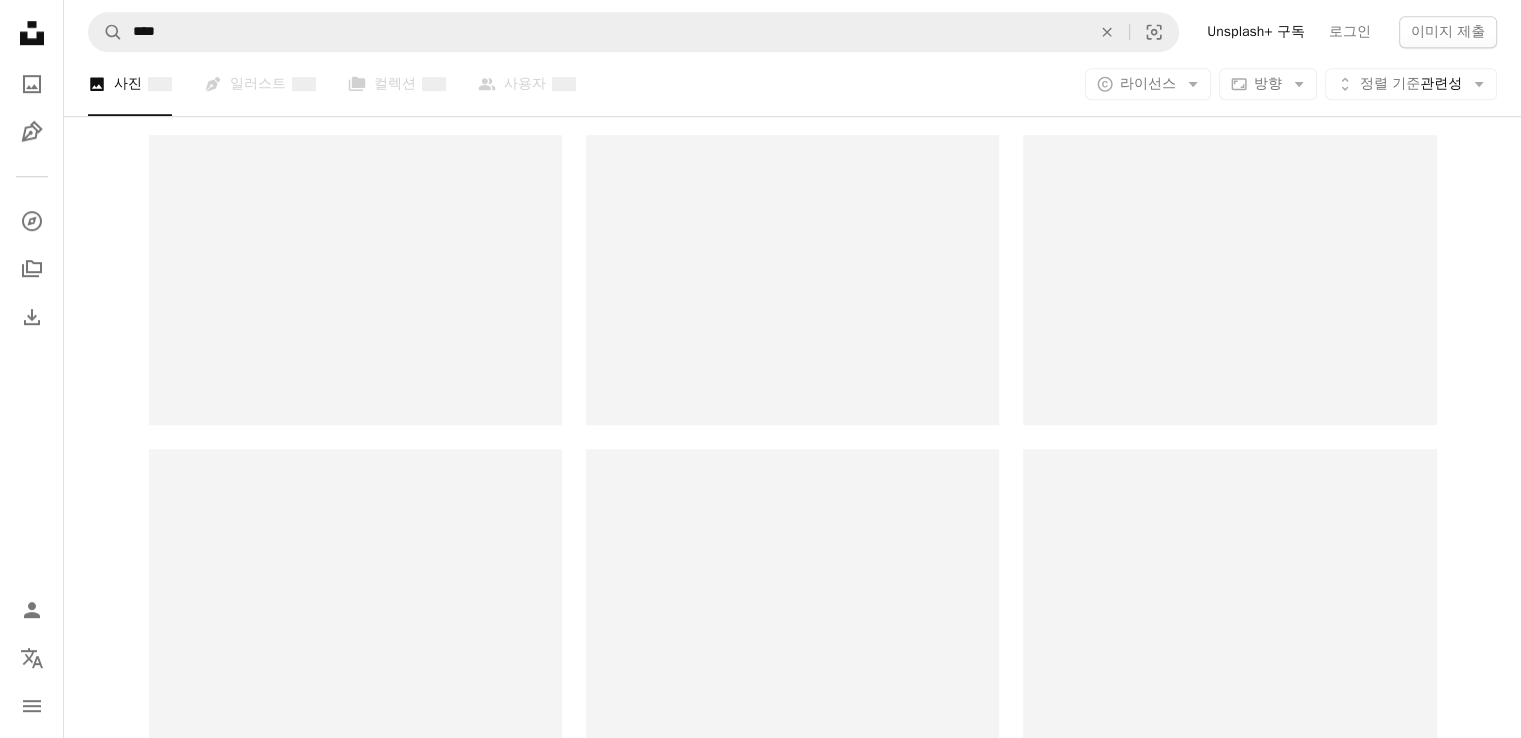 scroll, scrollTop: 0, scrollLeft: 0, axis: both 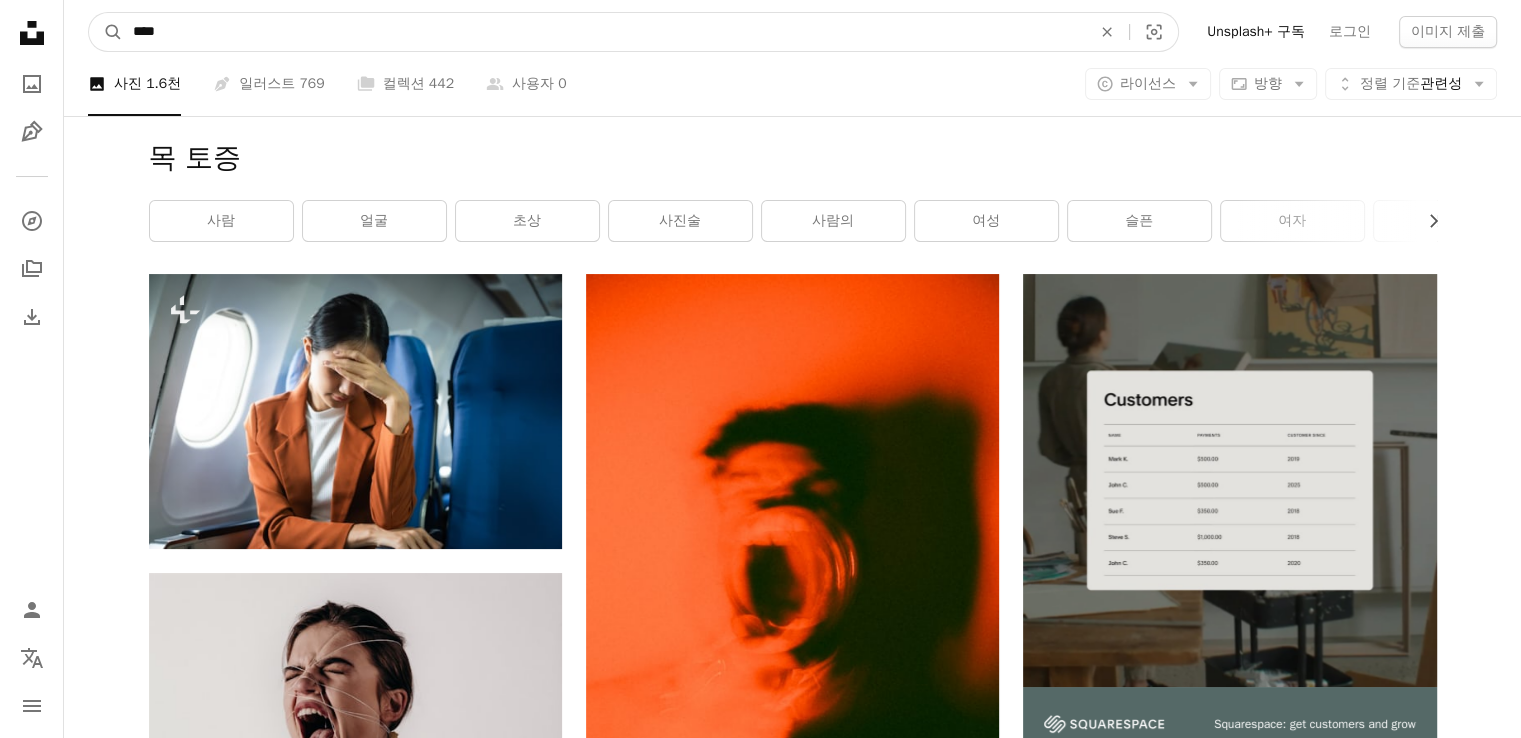 click on "****" at bounding box center (604, 32) 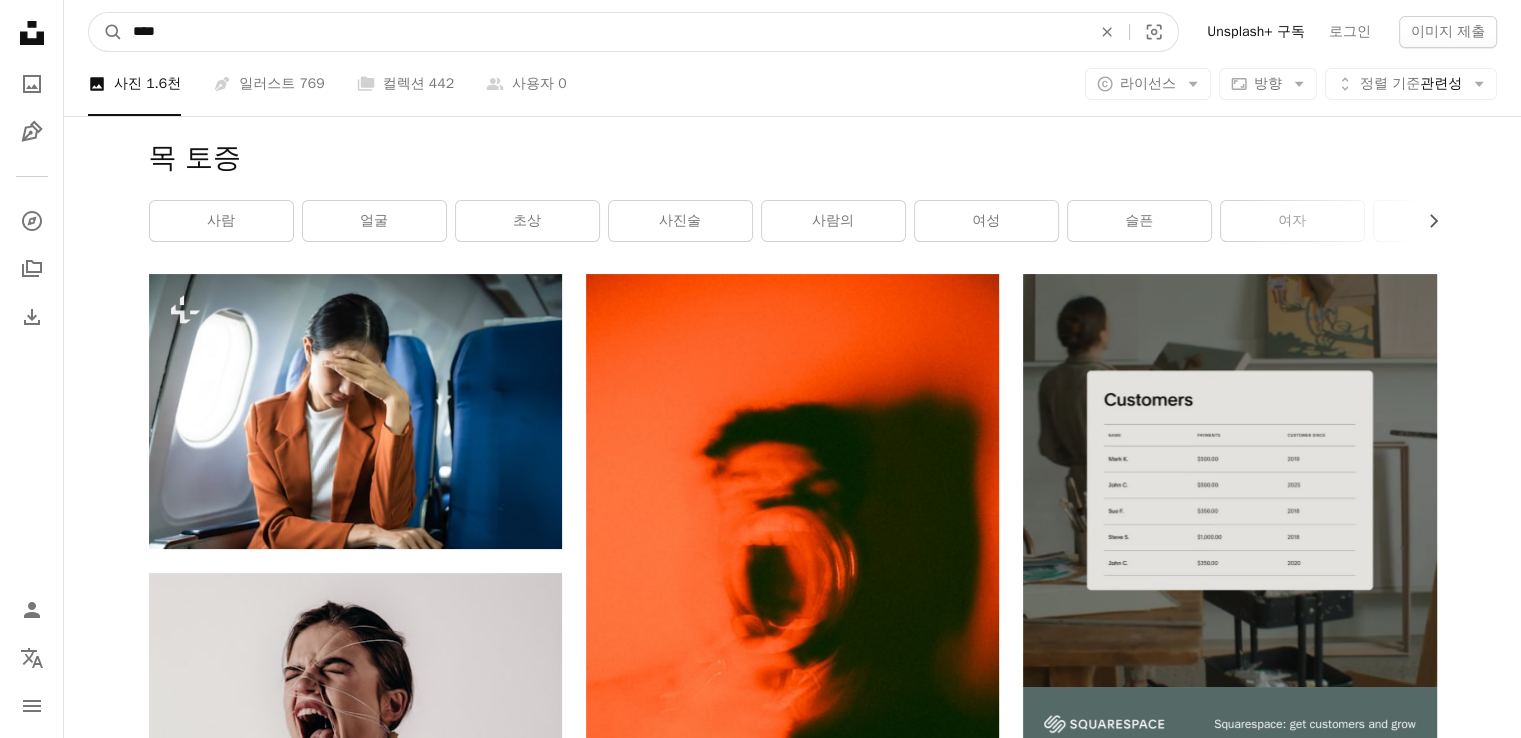 type on "****" 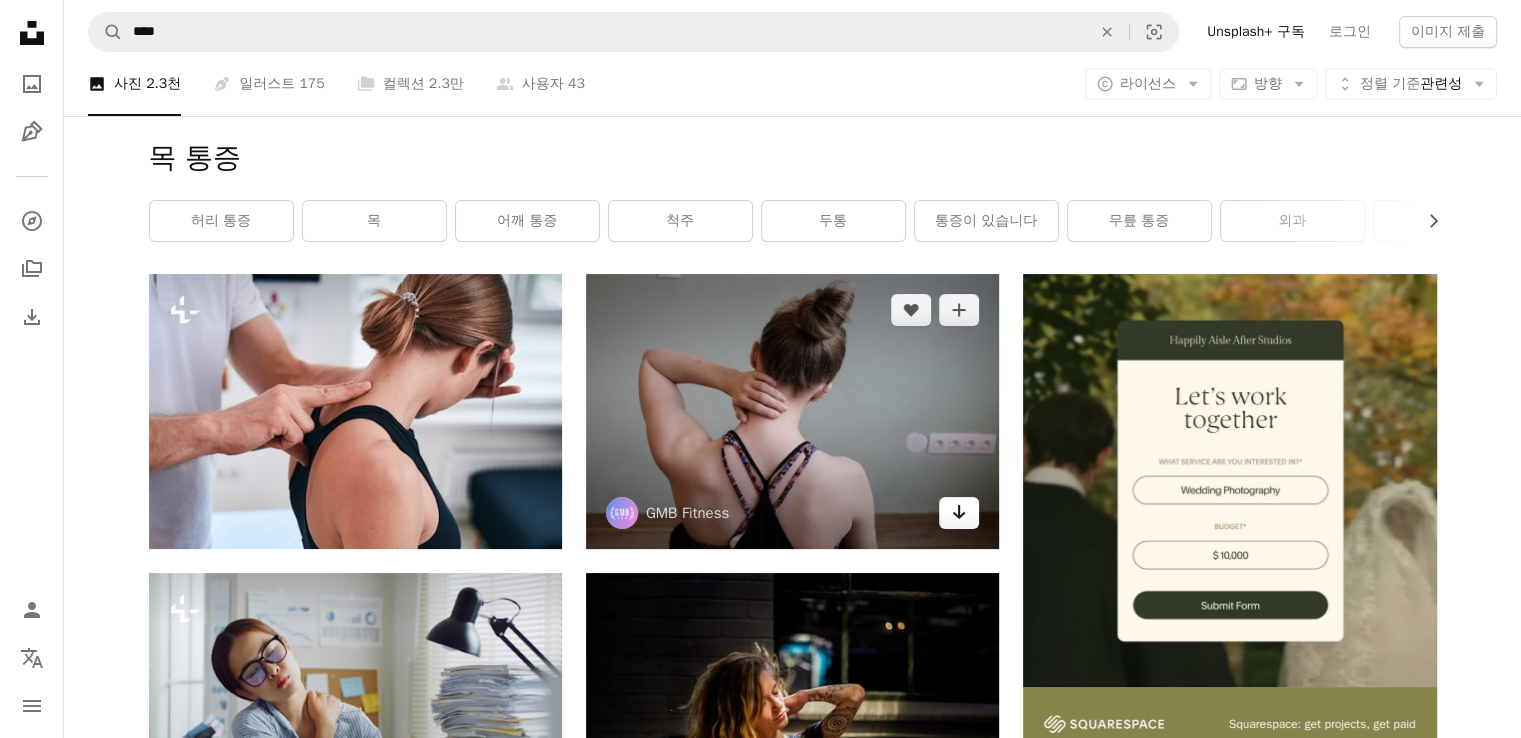 click 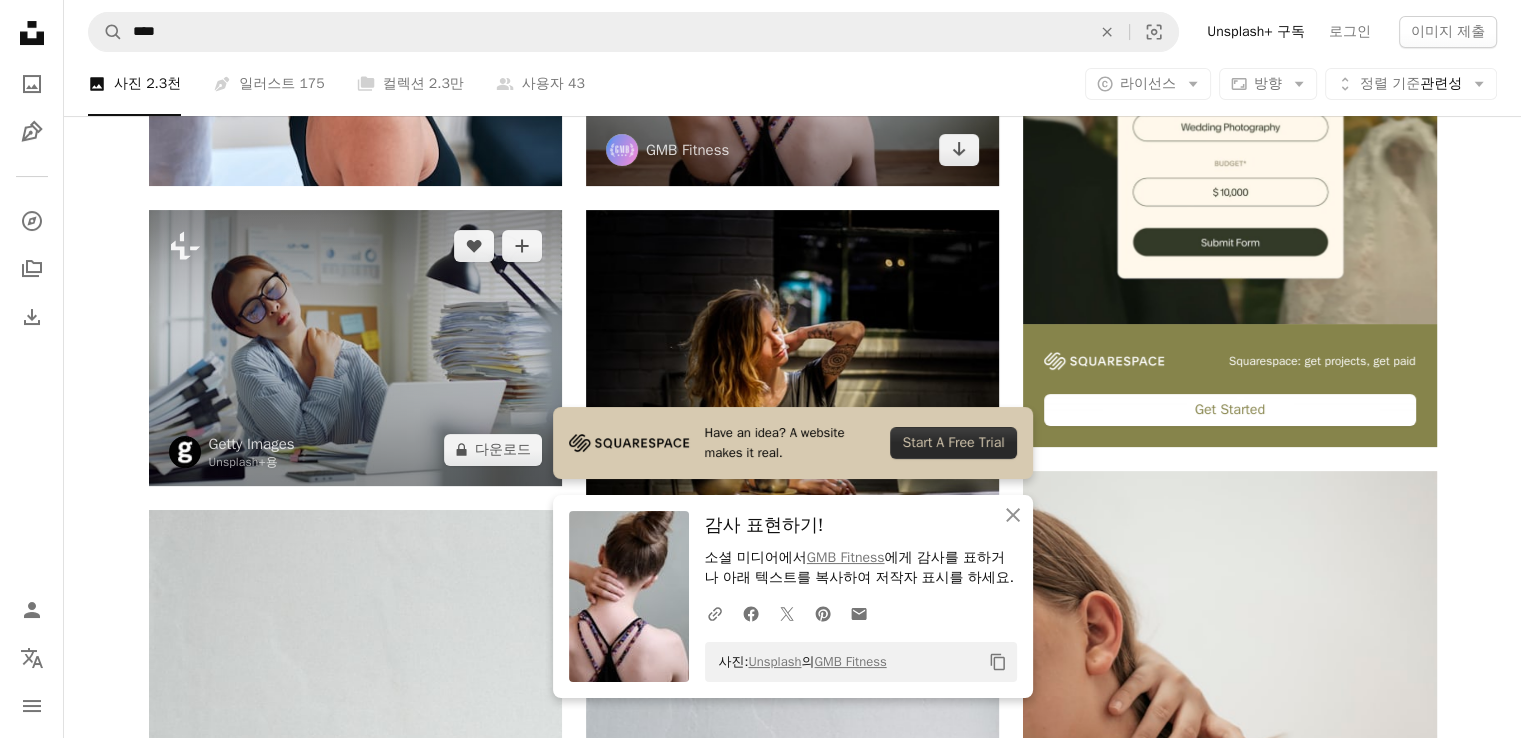 scroll, scrollTop: 367, scrollLeft: 0, axis: vertical 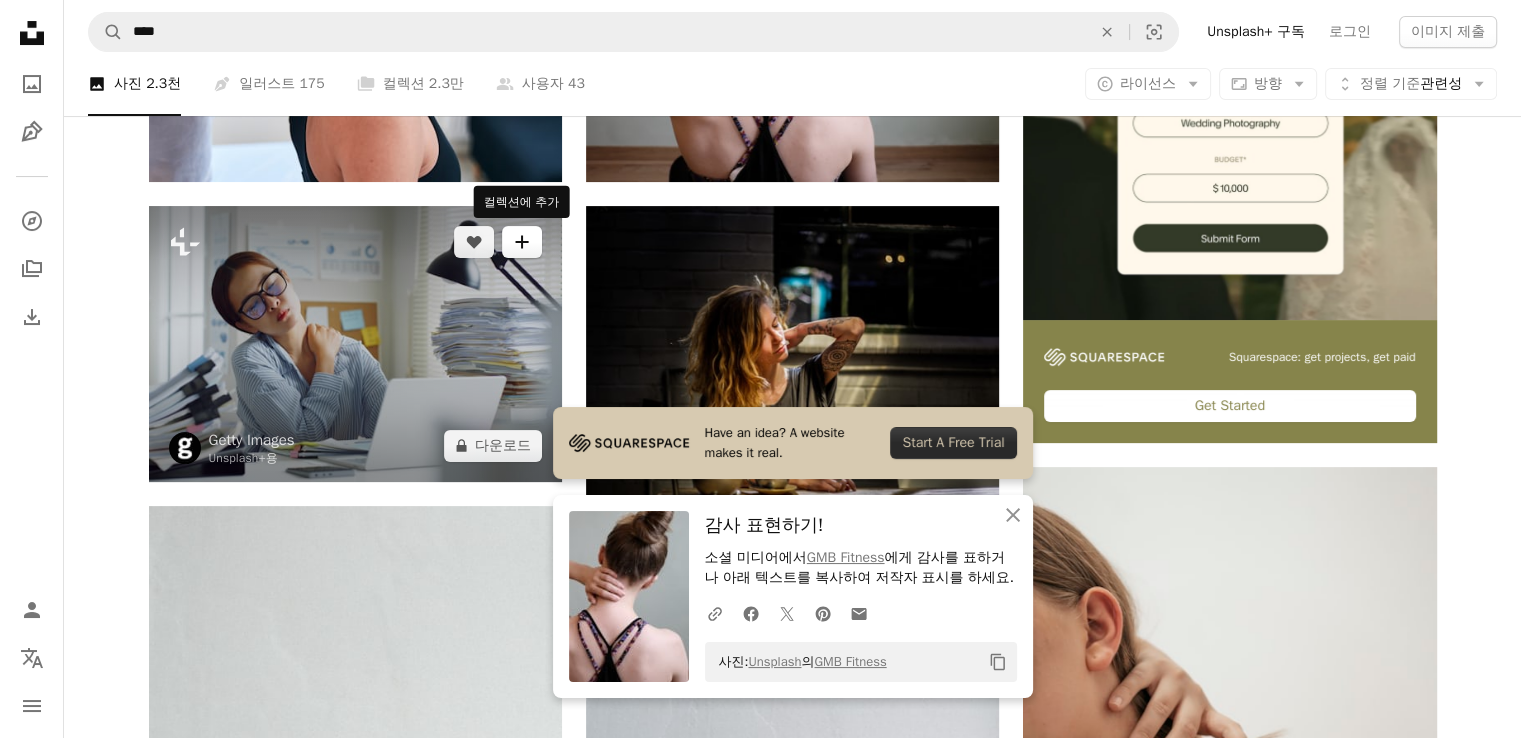 click 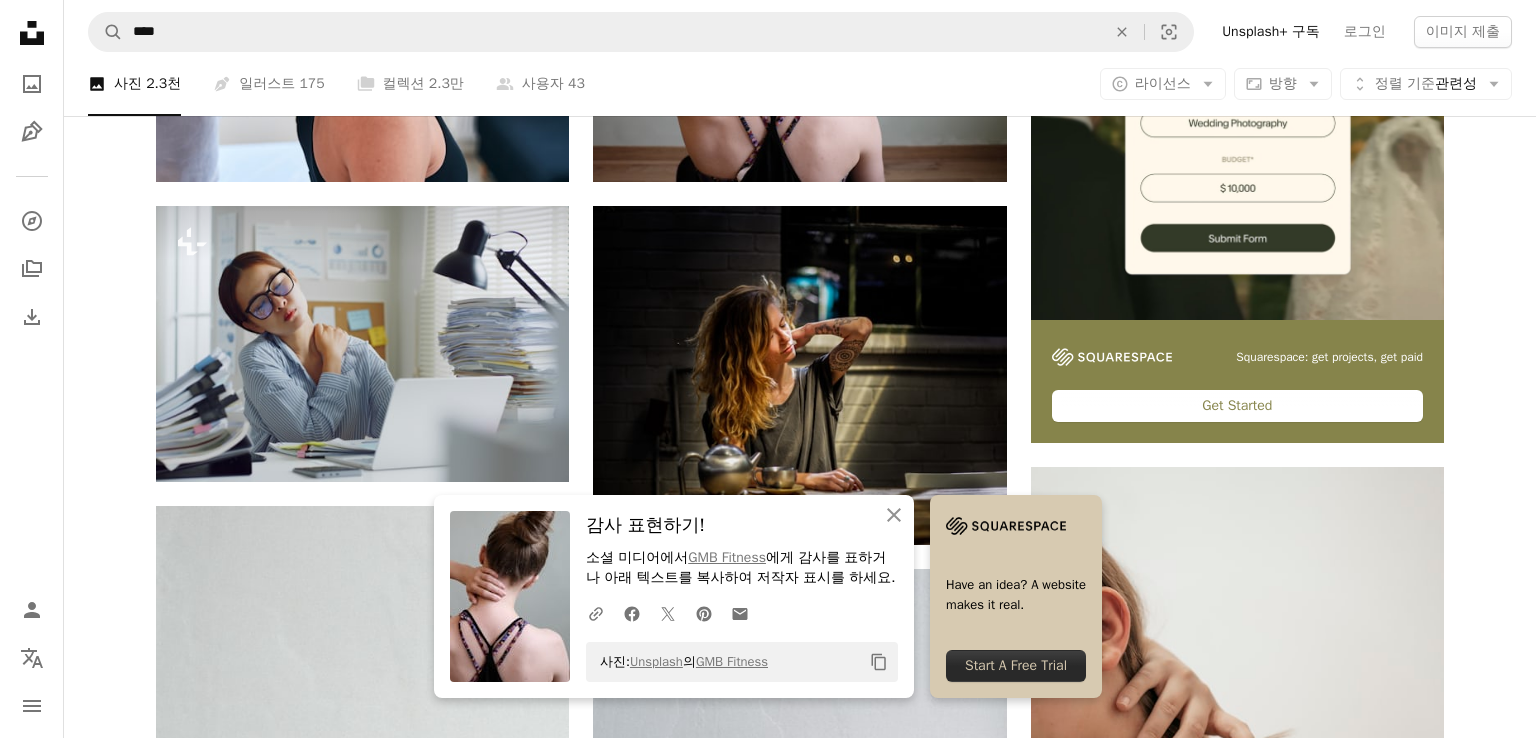click on "An X shape An X shape 닫기 감사 표현하기! 소셜 미디어에서 GMB Fitness 에게 감사를 표하거나 아래 텍스트를 복사하여 저작자 표시를 하세요. A URL sharing icon (chains) Facebook icon X (formerly Twitter) icon Pinterest icon An envelope 사진: Unsplash 의 GMB Fitness Copy content Have an idea? A website makes it real. Start A Free Trial Unsplash 가입 이미 계정이 있으세요? 로그인 이름 성 이메일 사용자 이름 (문자, 숫자 및 밑줄만 사용 가능) 암호 (최소 8자) 가입 가입하는 경우, 귀하는 이용약관 및 개인정보 취급방침 에 동의하는 것입니다." at bounding box center (768, 4902) 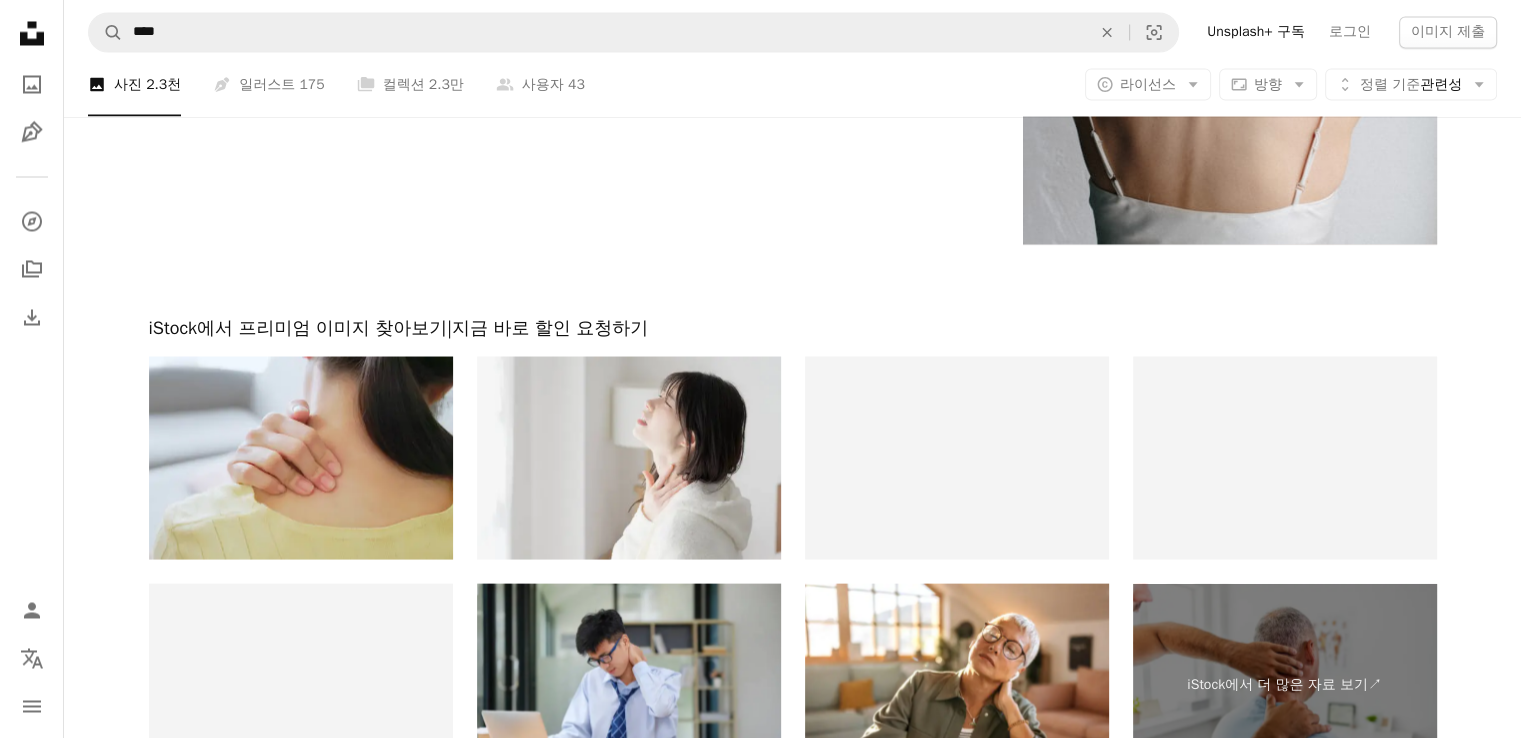 scroll, scrollTop: 3734, scrollLeft: 0, axis: vertical 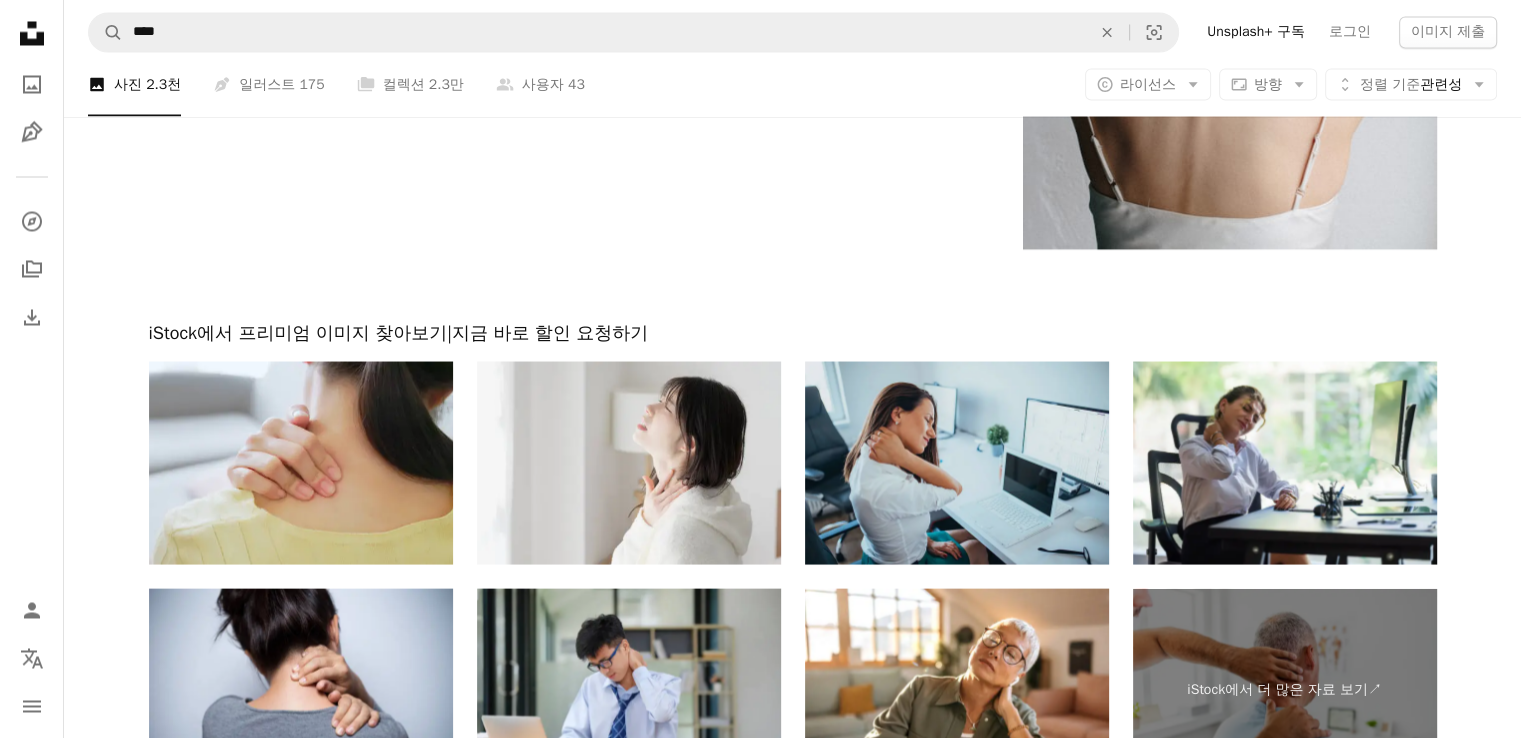 click at bounding box center [957, 462] 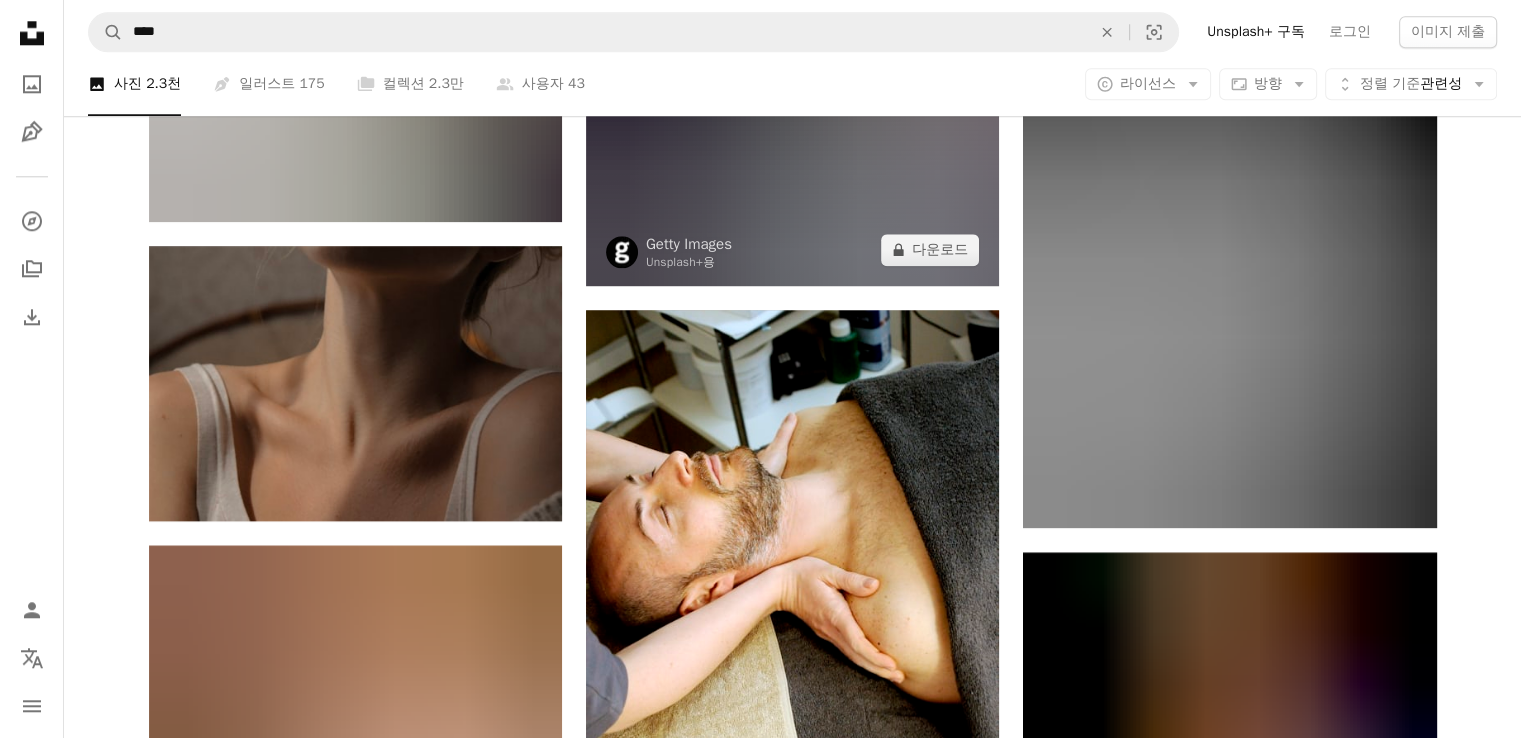 scroll, scrollTop: 1952, scrollLeft: 0, axis: vertical 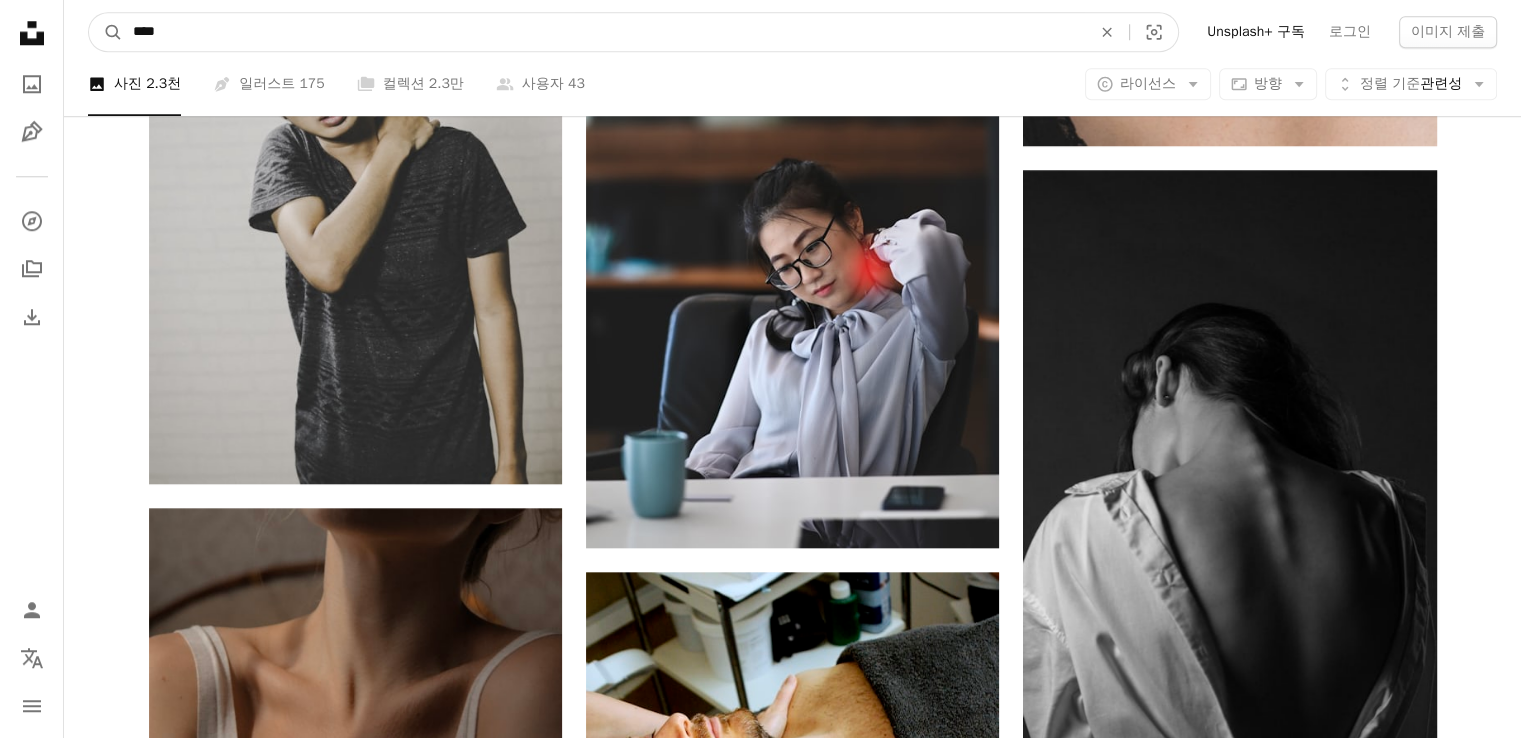 click on "****" at bounding box center [604, 32] 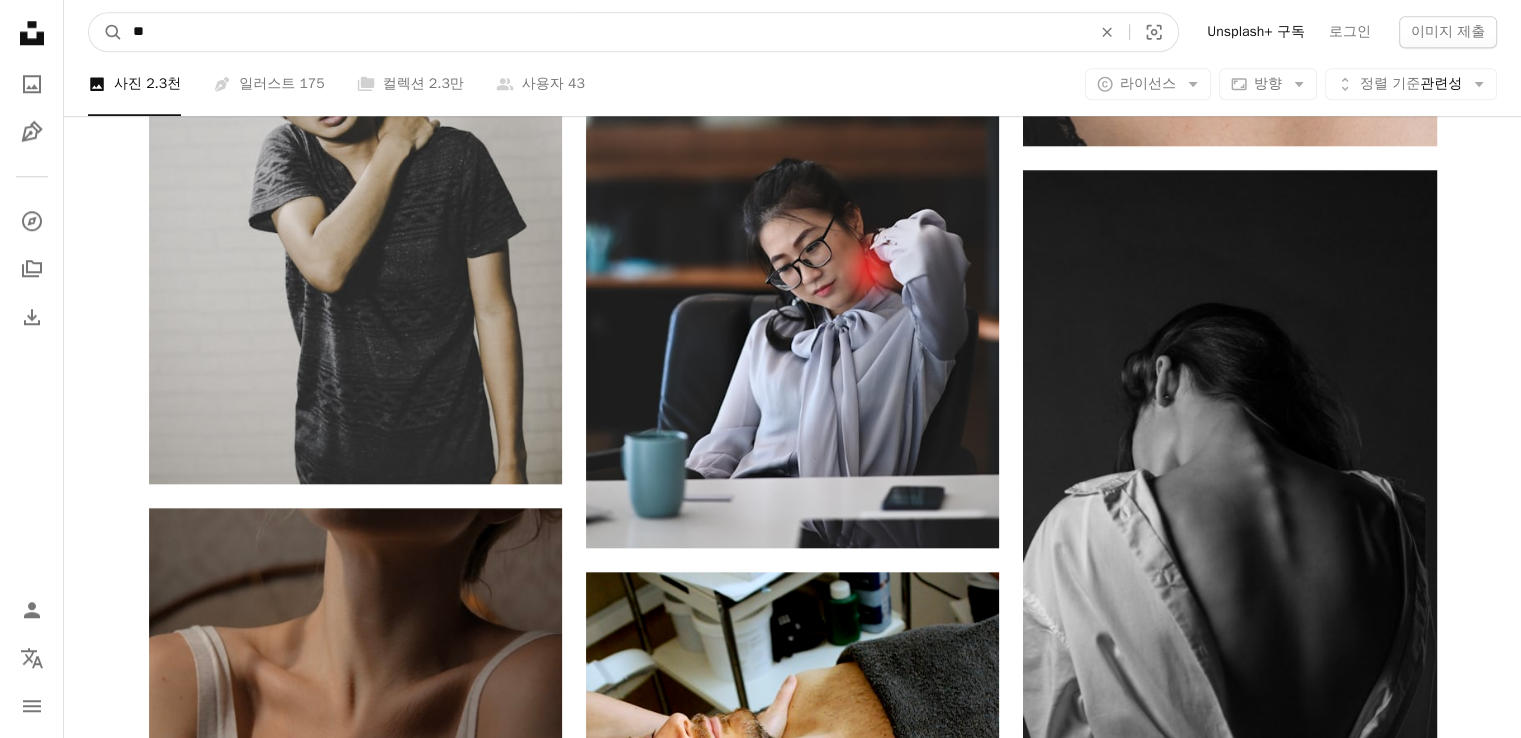 type on "*" 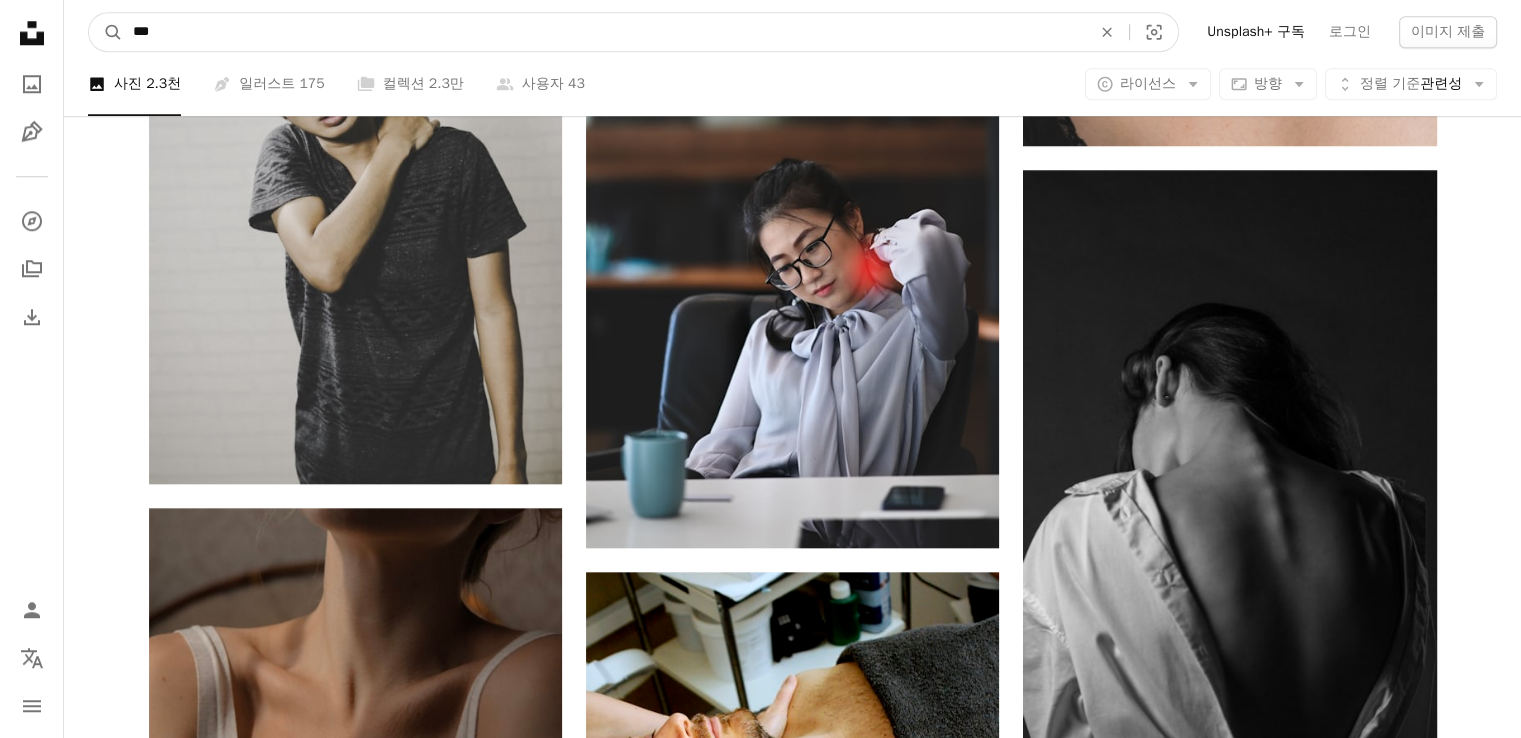 type on "***" 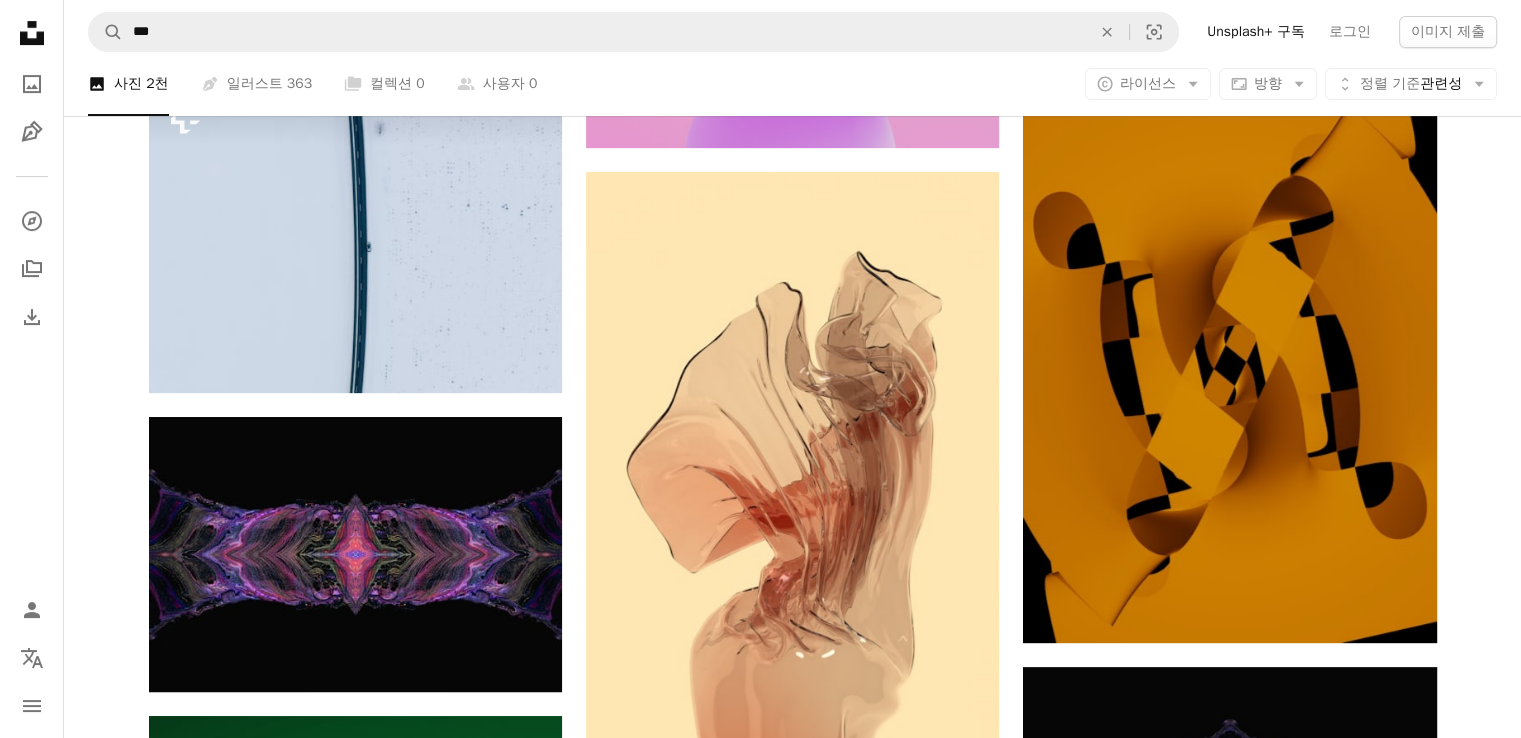 scroll, scrollTop: 0, scrollLeft: 0, axis: both 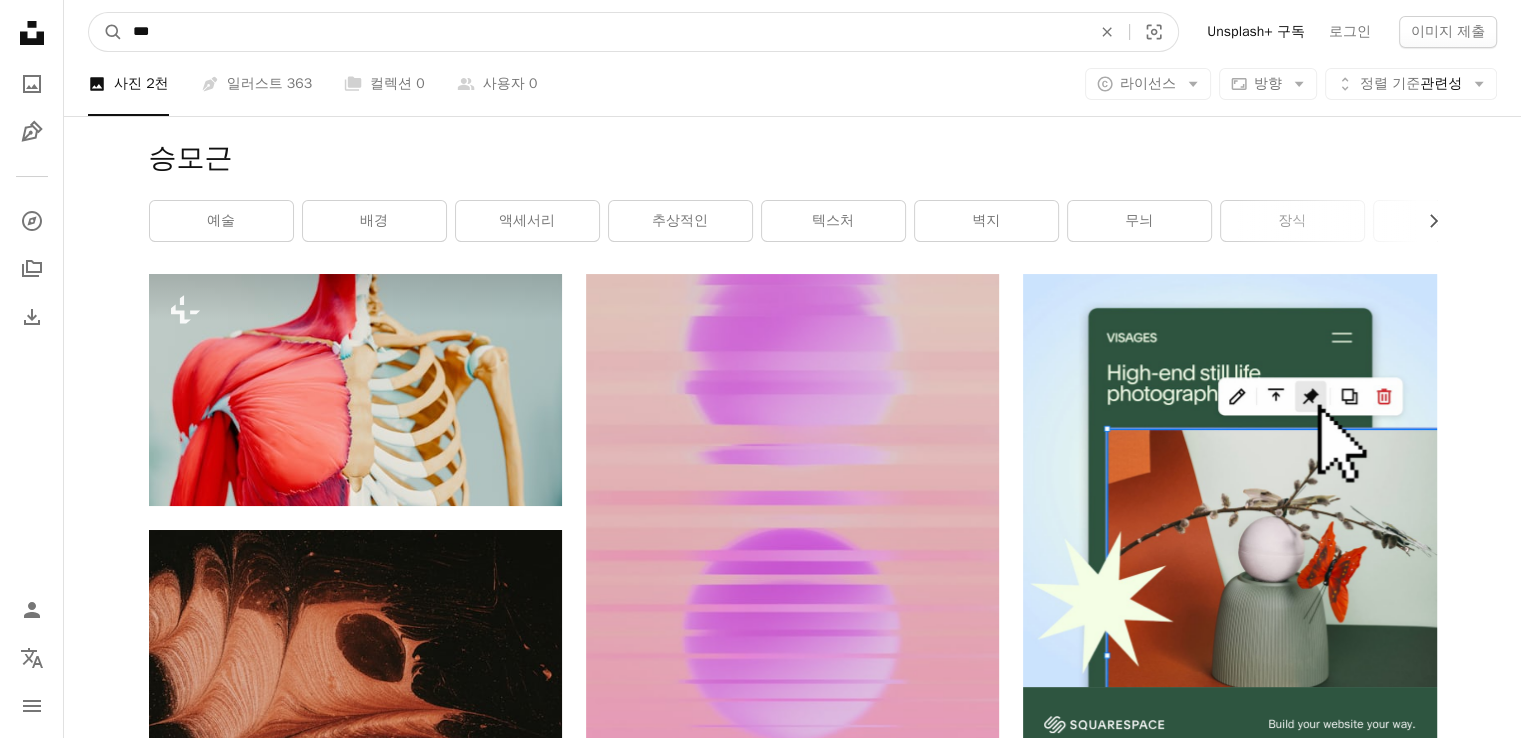 click on "***" at bounding box center (604, 32) 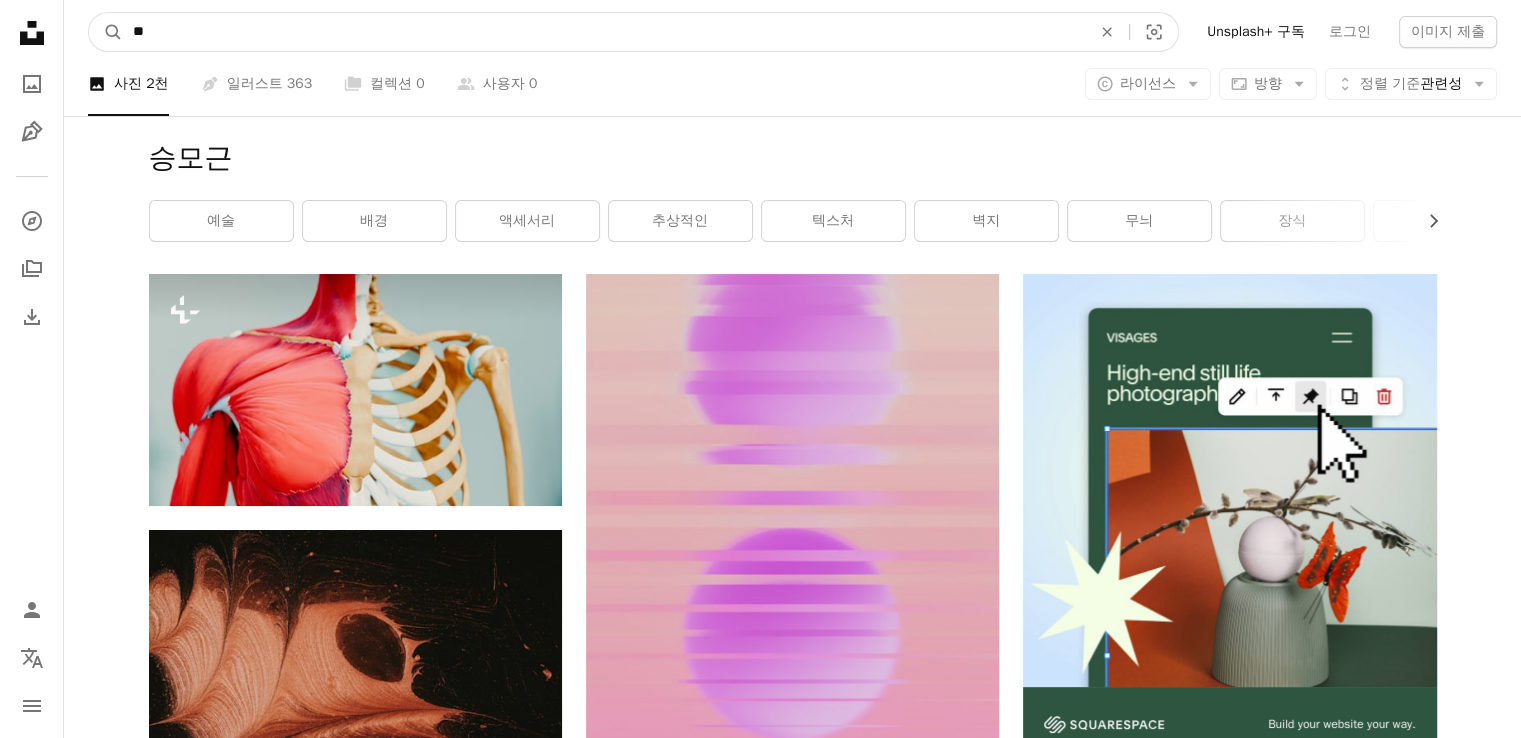 type on "*" 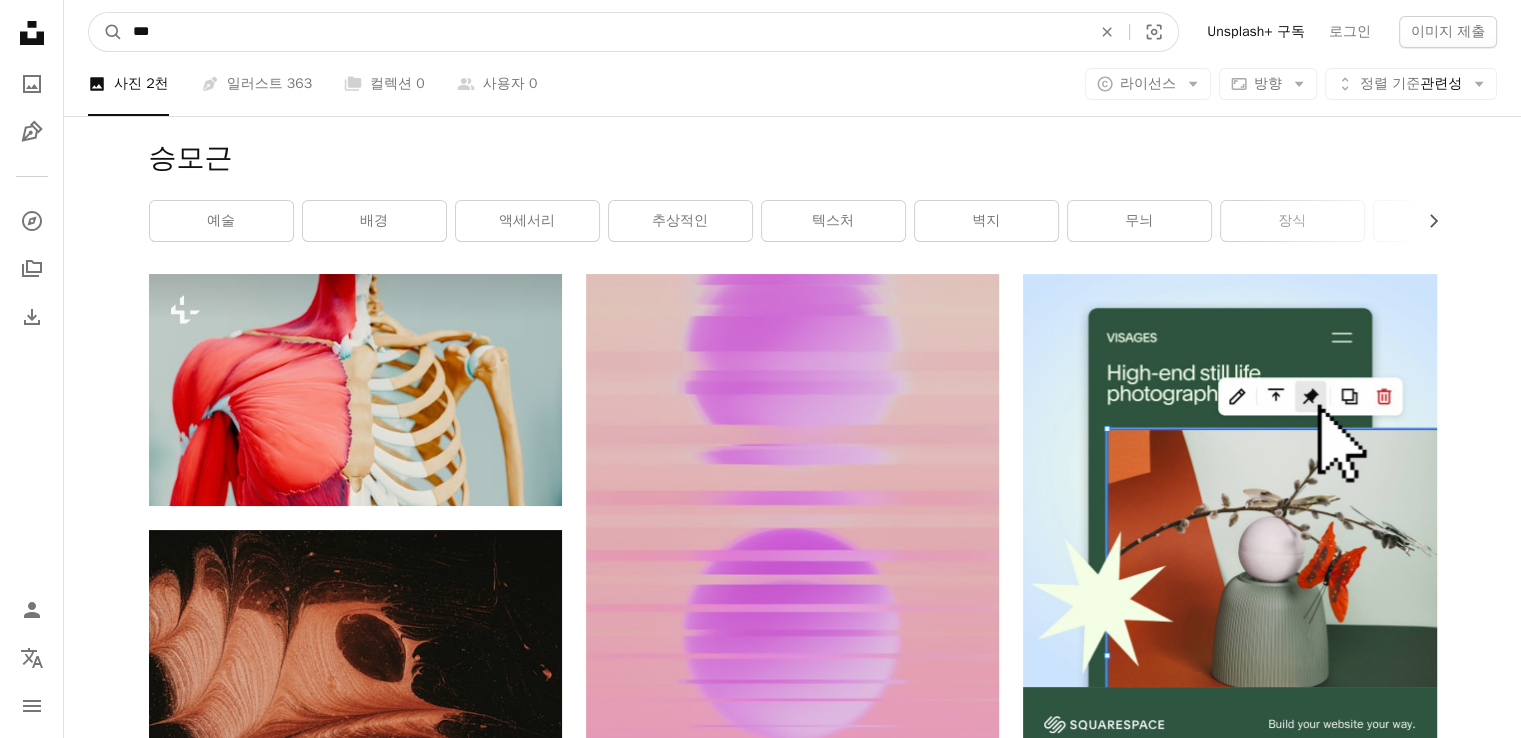 type on "***" 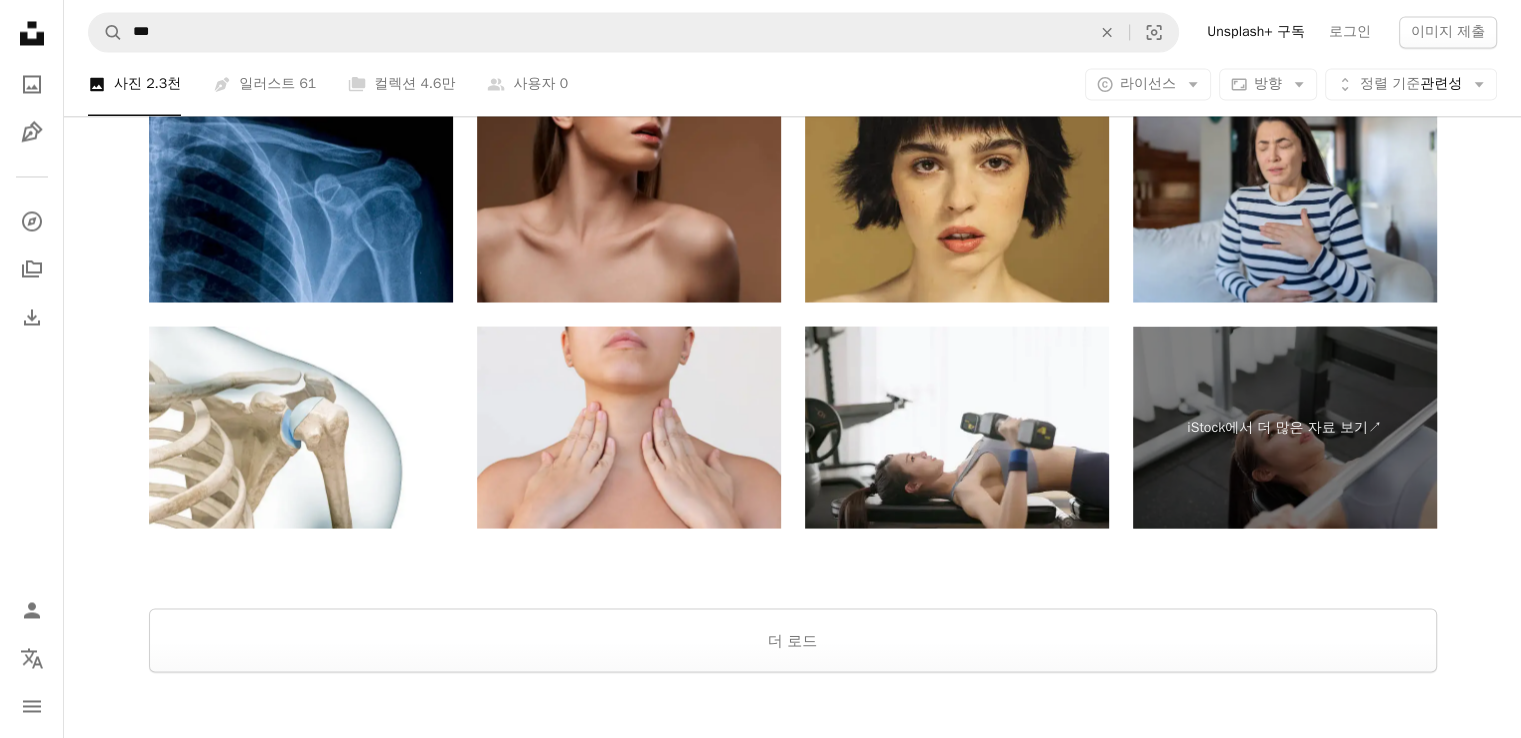scroll, scrollTop: 3688, scrollLeft: 0, axis: vertical 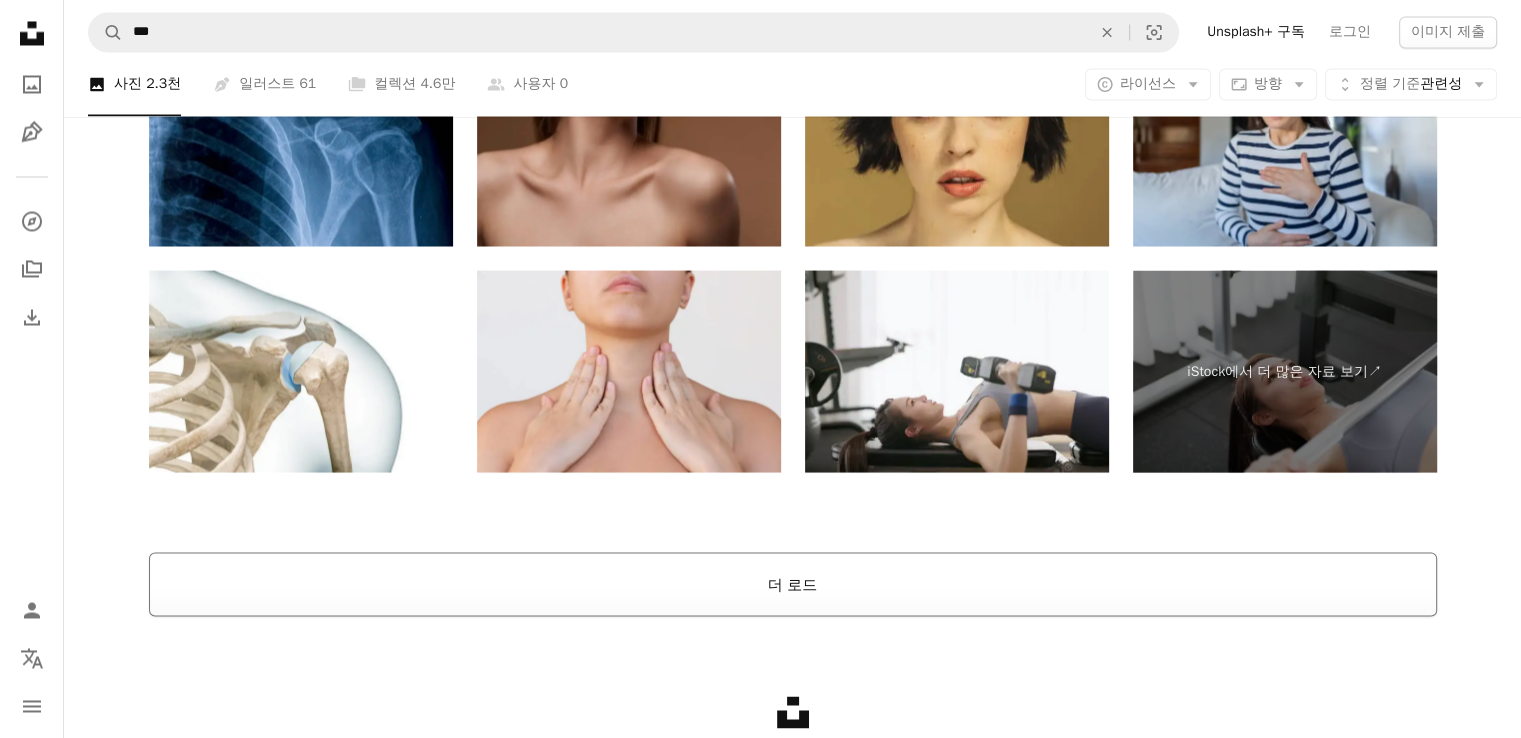 click on "더 로드" at bounding box center [793, 584] 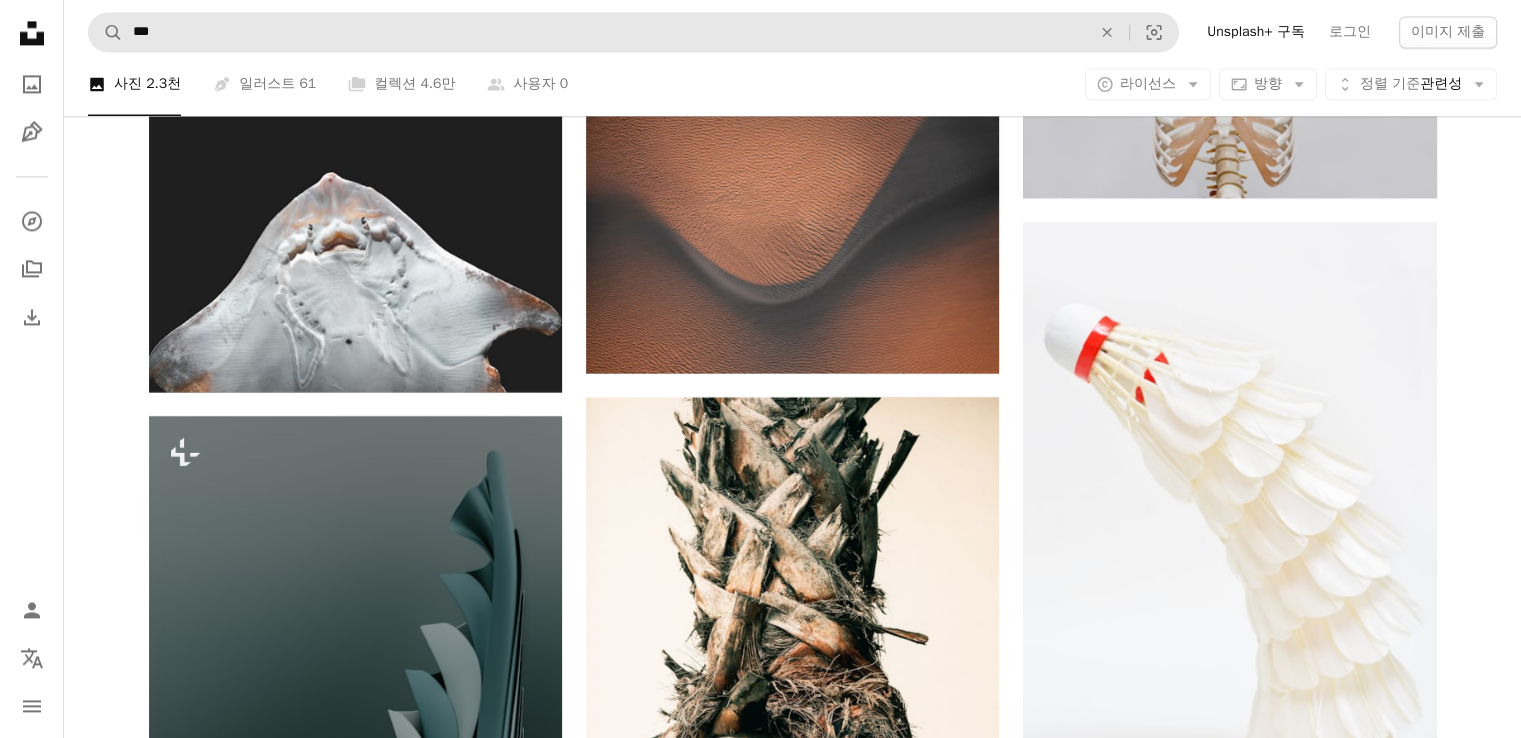 scroll, scrollTop: 9178, scrollLeft: 0, axis: vertical 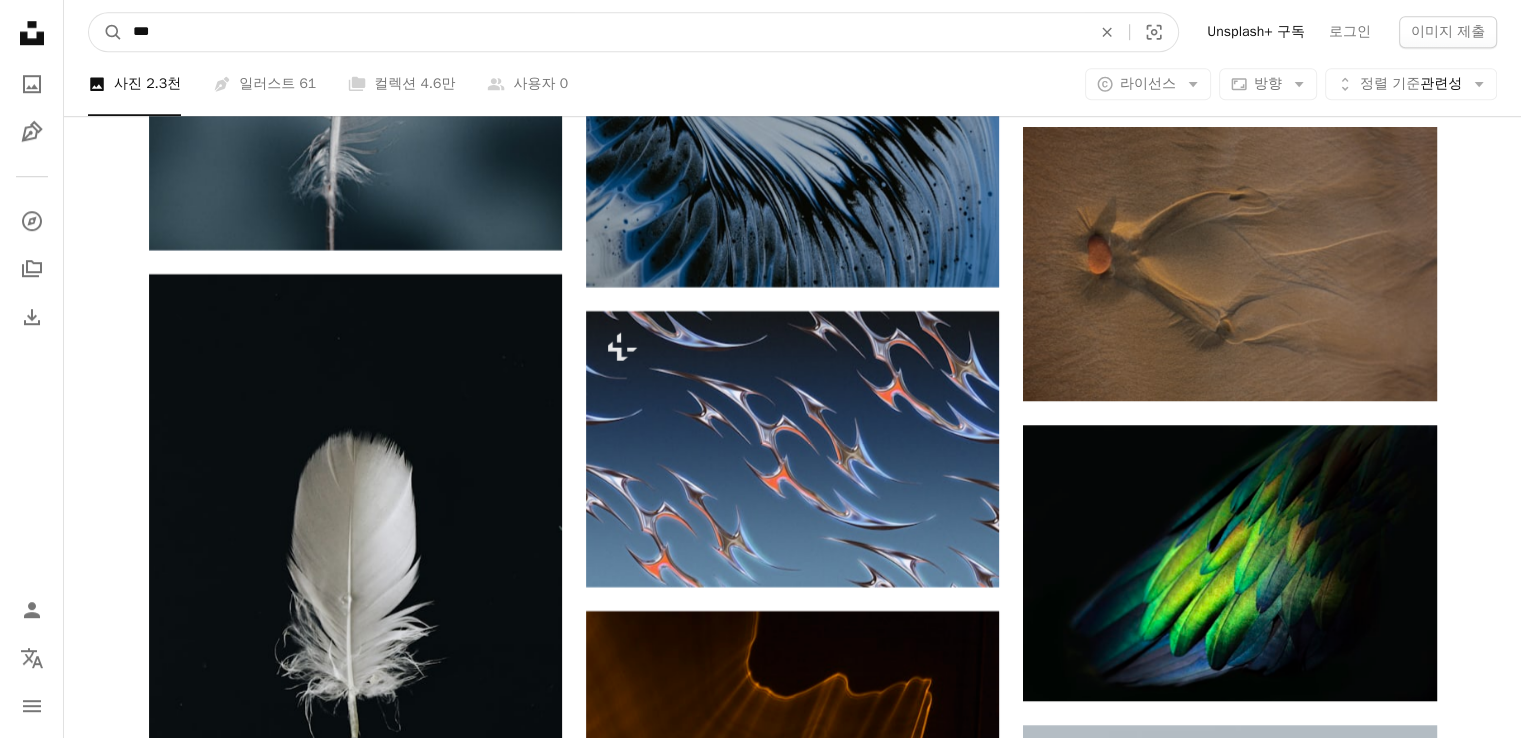 click on "***" at bounding box center [604, 32] 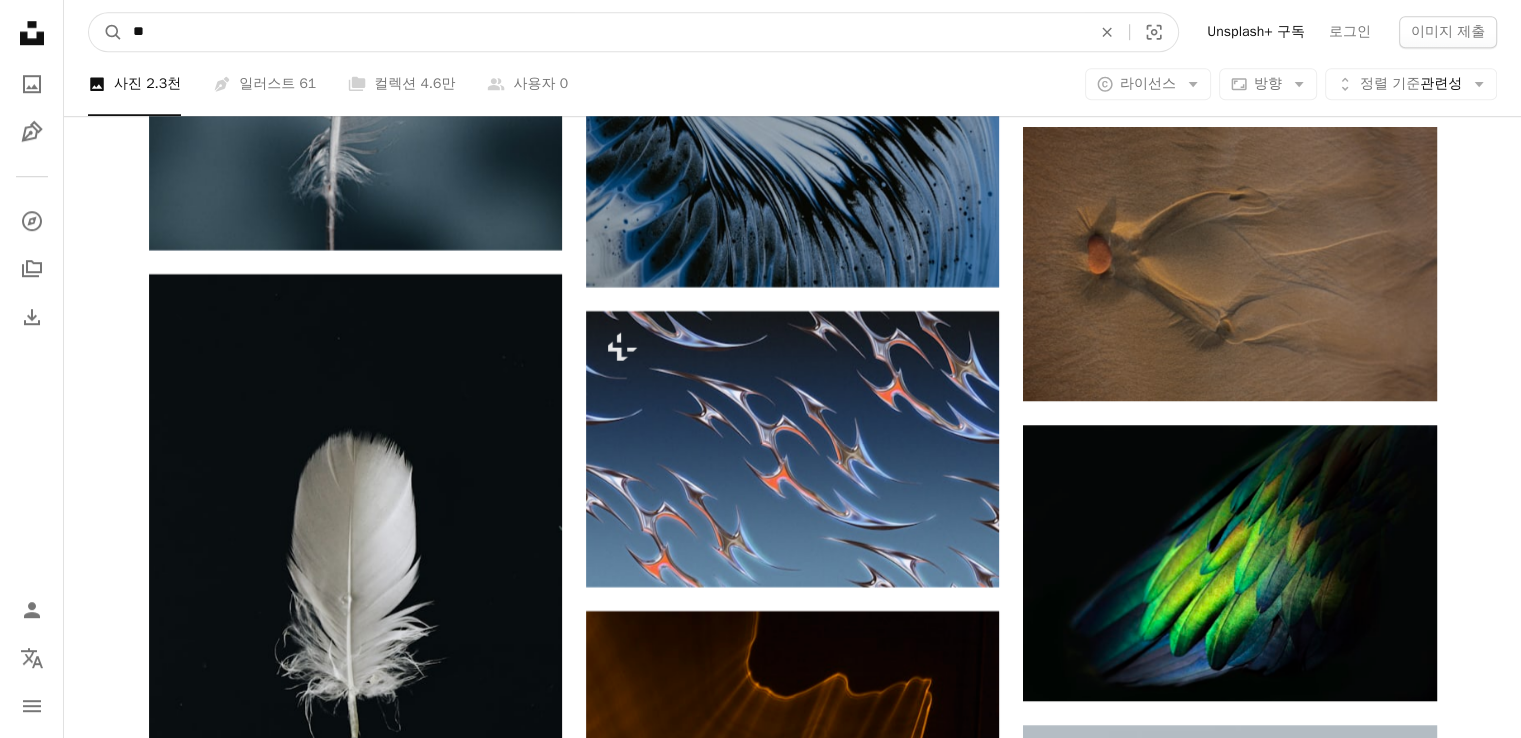 type on "*" 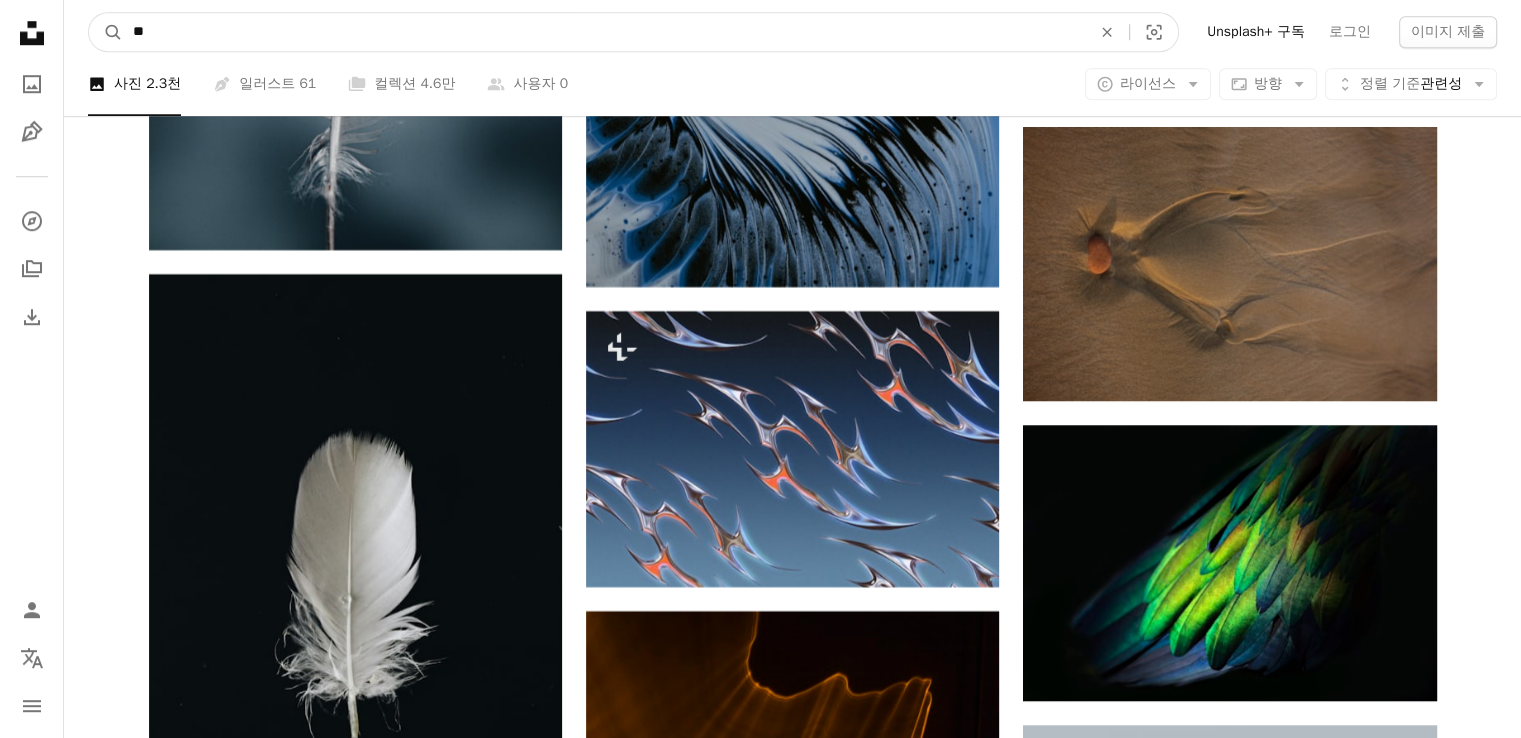 type on "**" 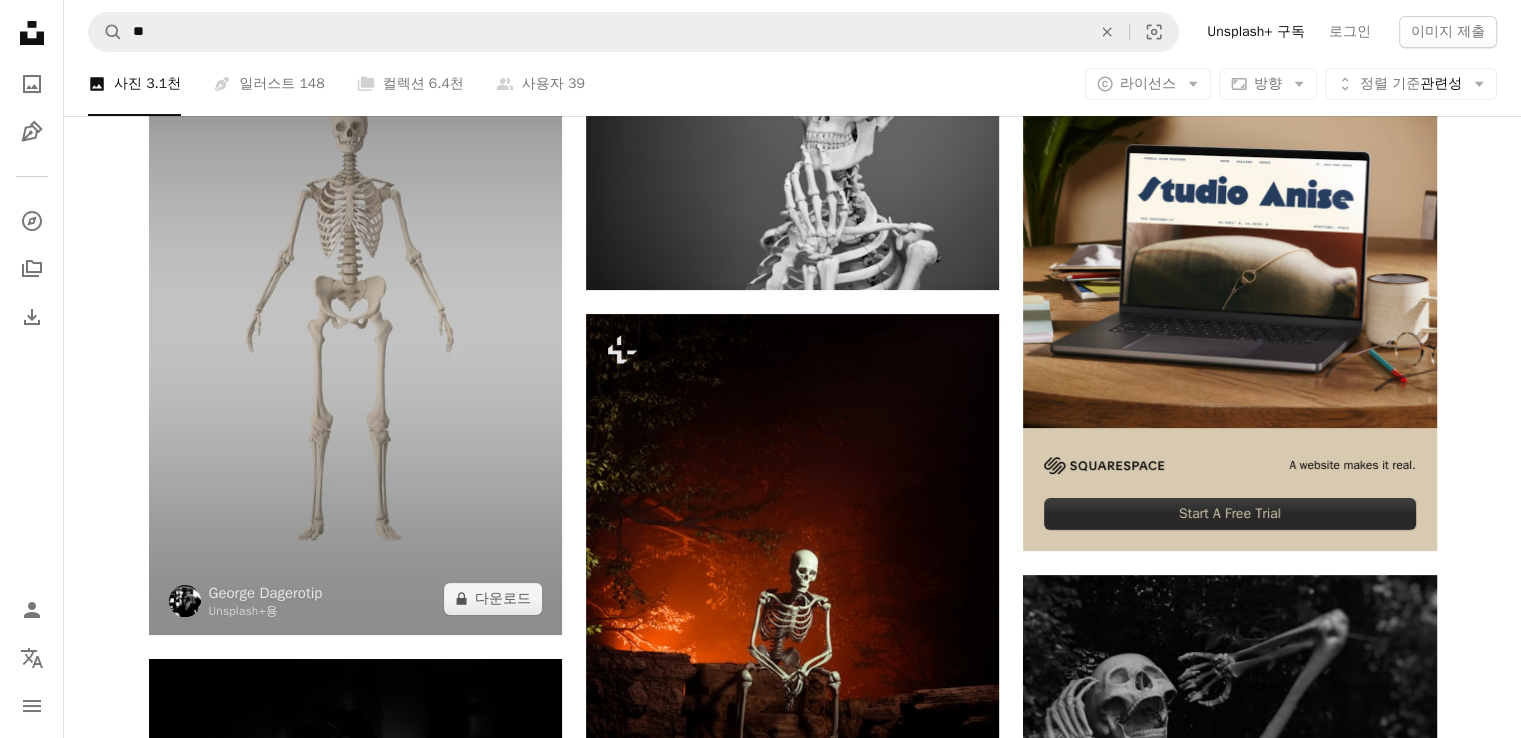 scroll, scrollTop: 0, scrollLeft: 0, axis: both 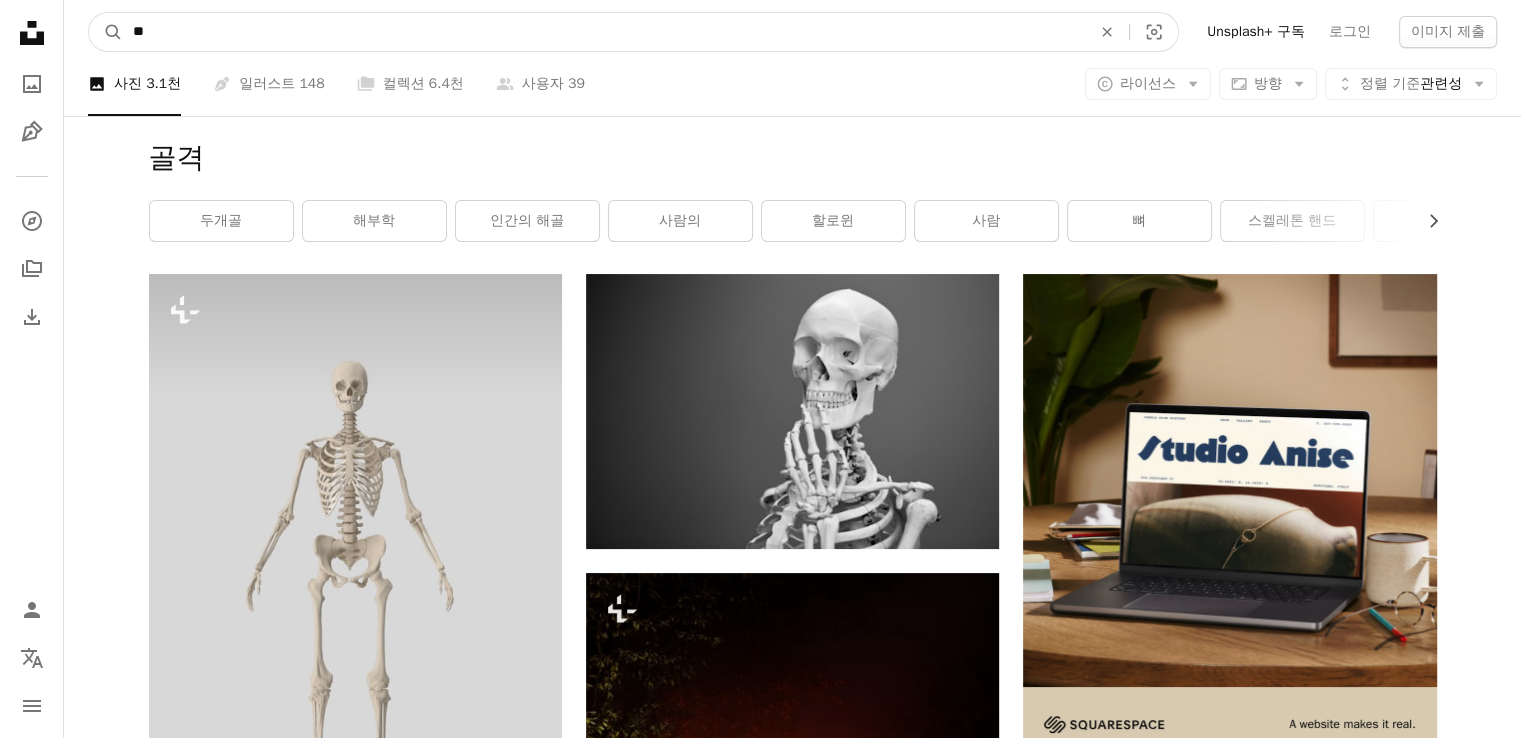 click on "**" at bounding box center [604, 32] 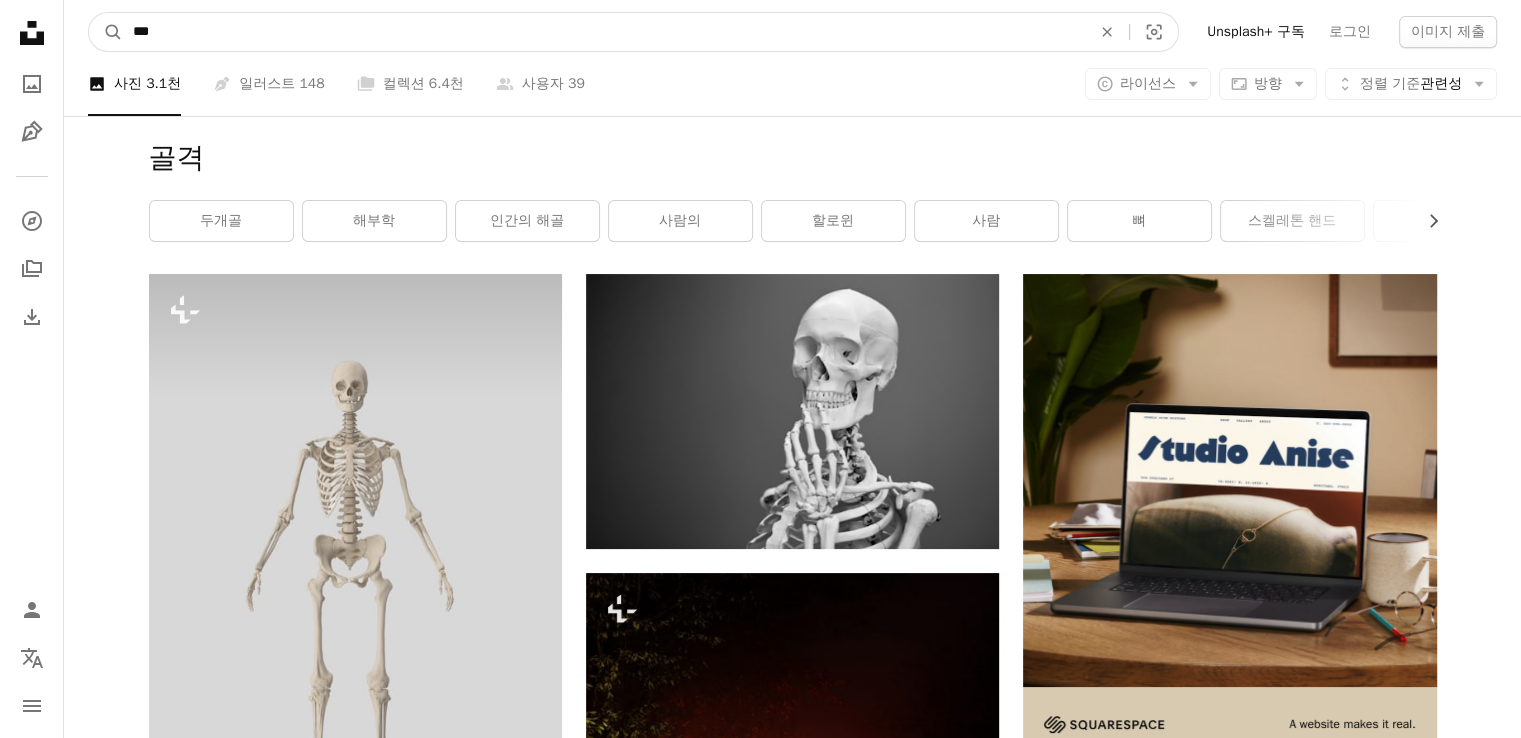 type on "***" 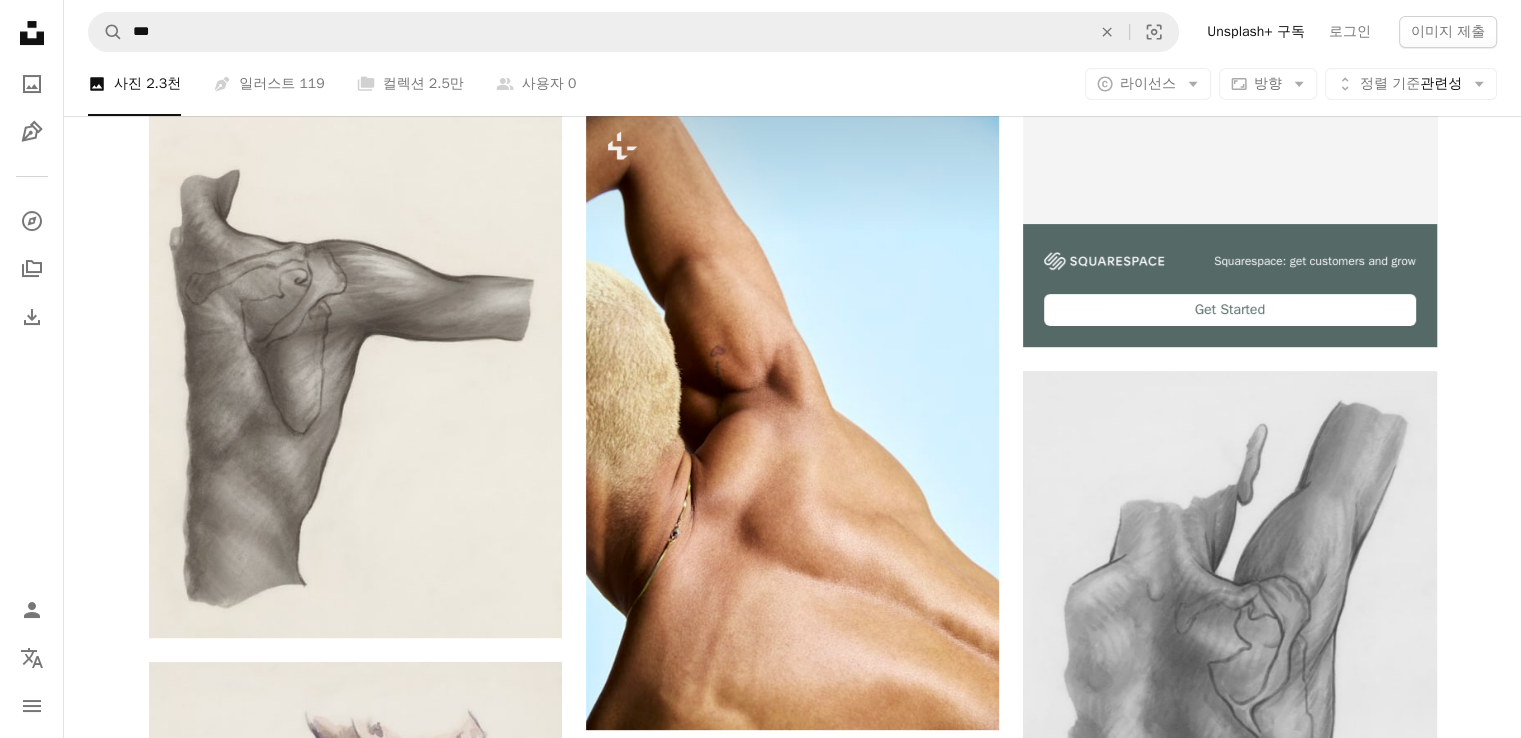 scroll, scrollTop: 431, scrollLeft: 0, axis: vertical 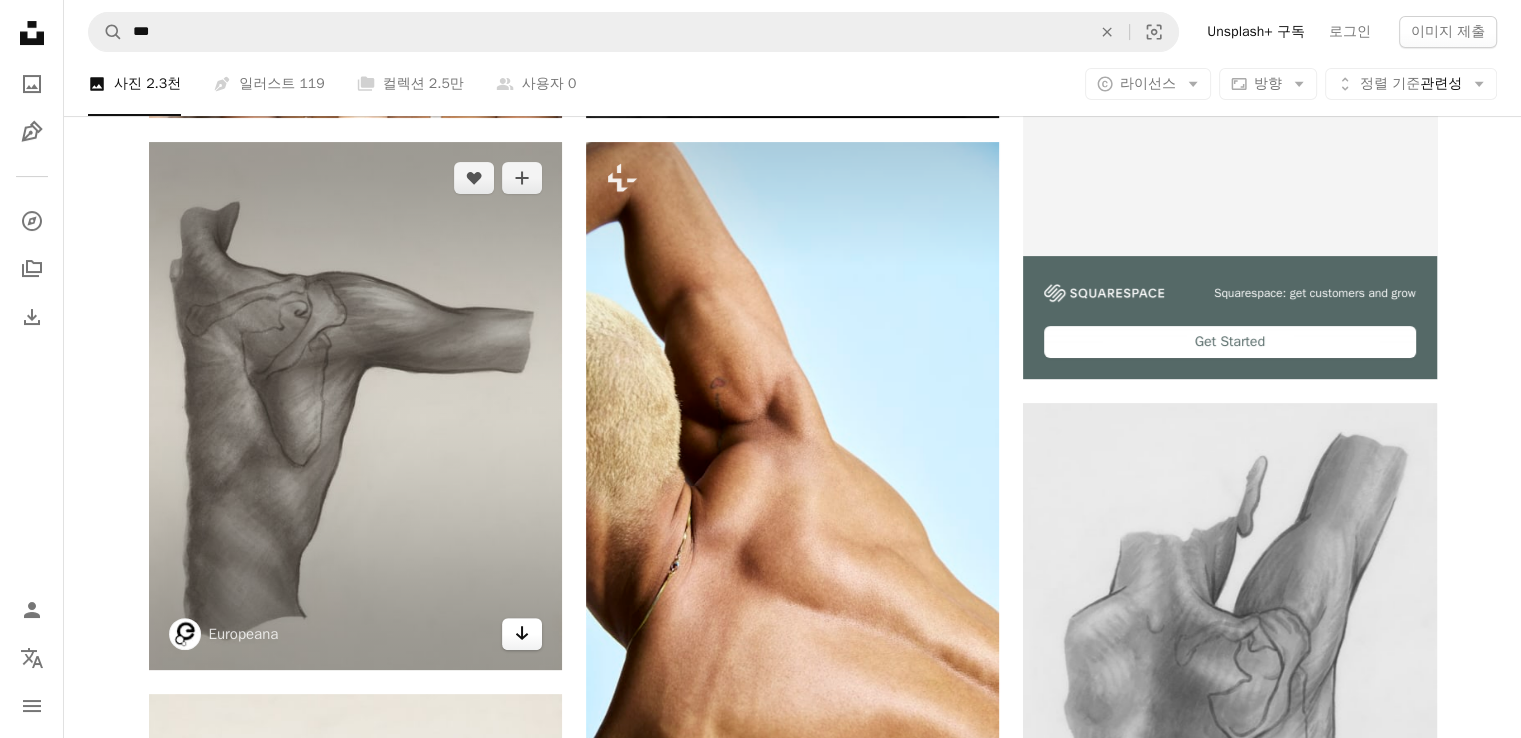 click 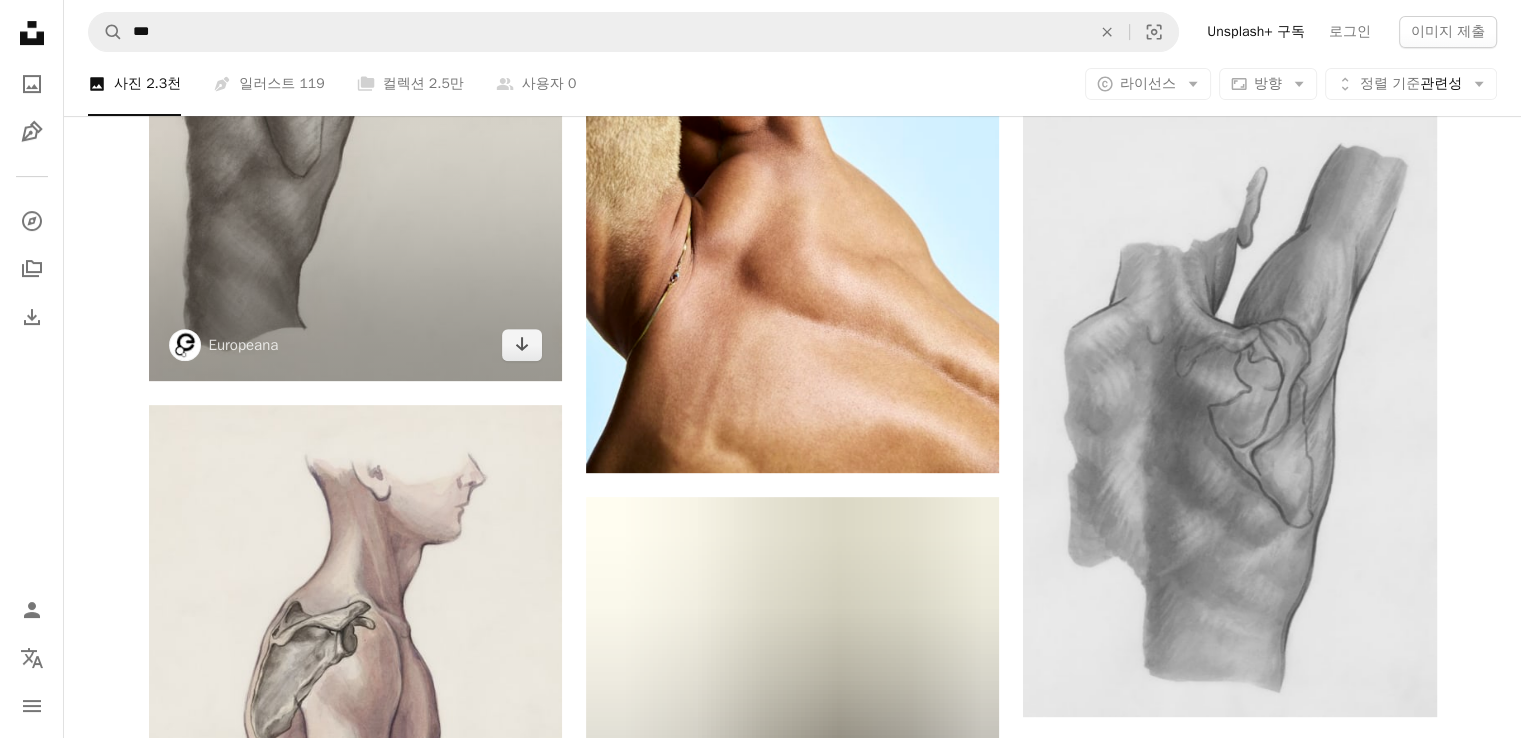 scroll, scrollTop: 887, scrollLeft: 0, axis: vertical 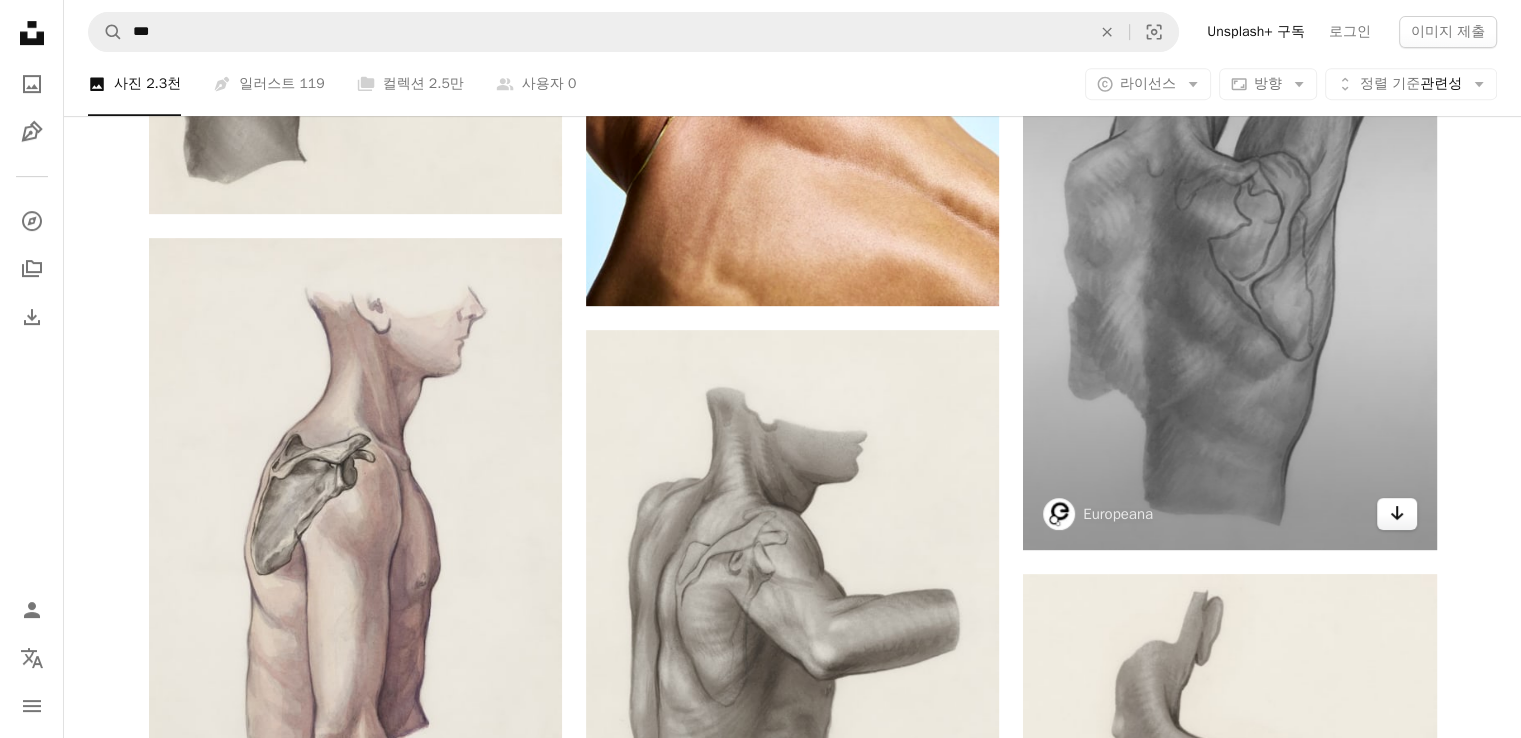 click on "Arrow pointing down" at bounding box center [1397, 514] 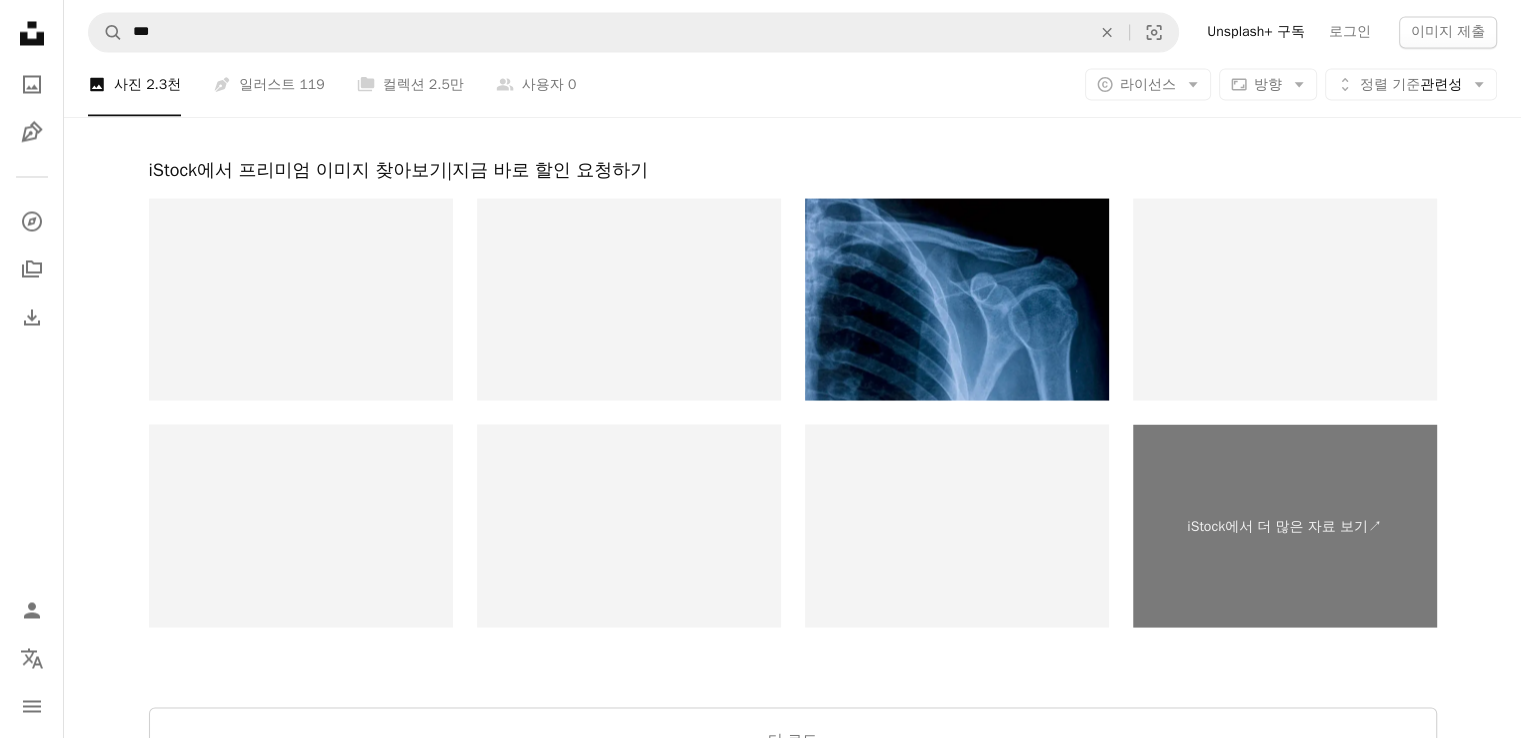 scroll, scrollTop: 3708, scrollLeft: 0, axis: vertical 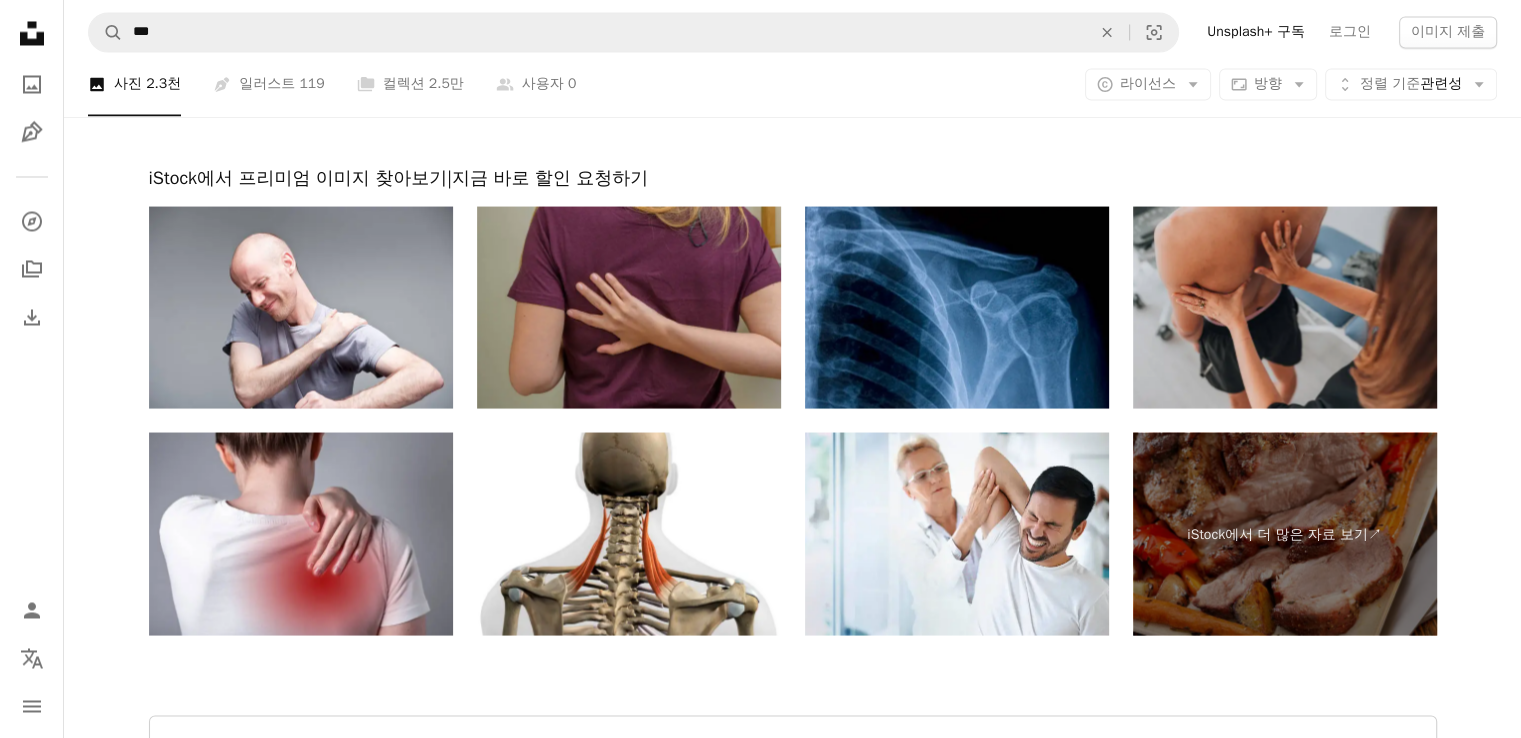 click at bounding box center [1285, 307] 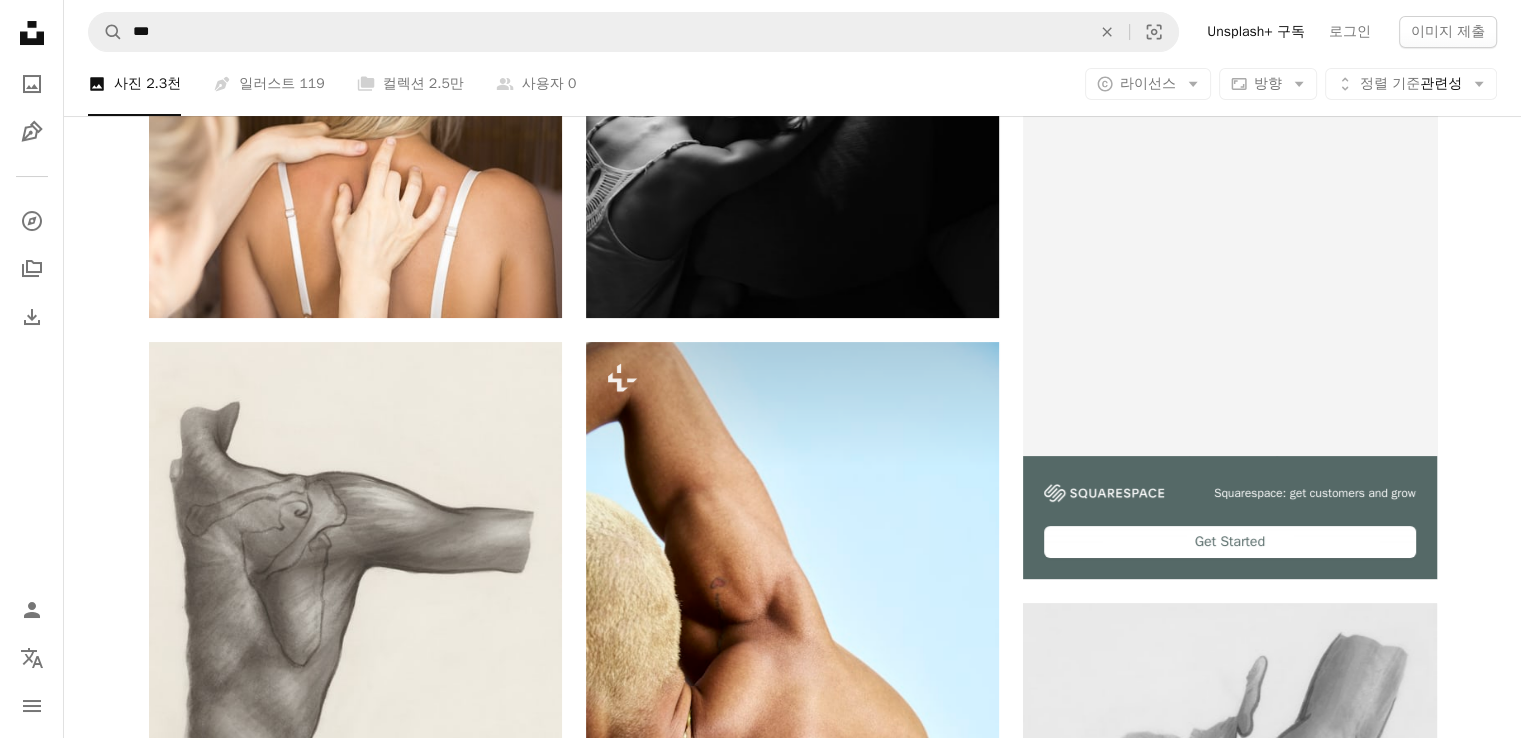 scroll, scrollTop: 0, scrollLeft: 0, axis: both 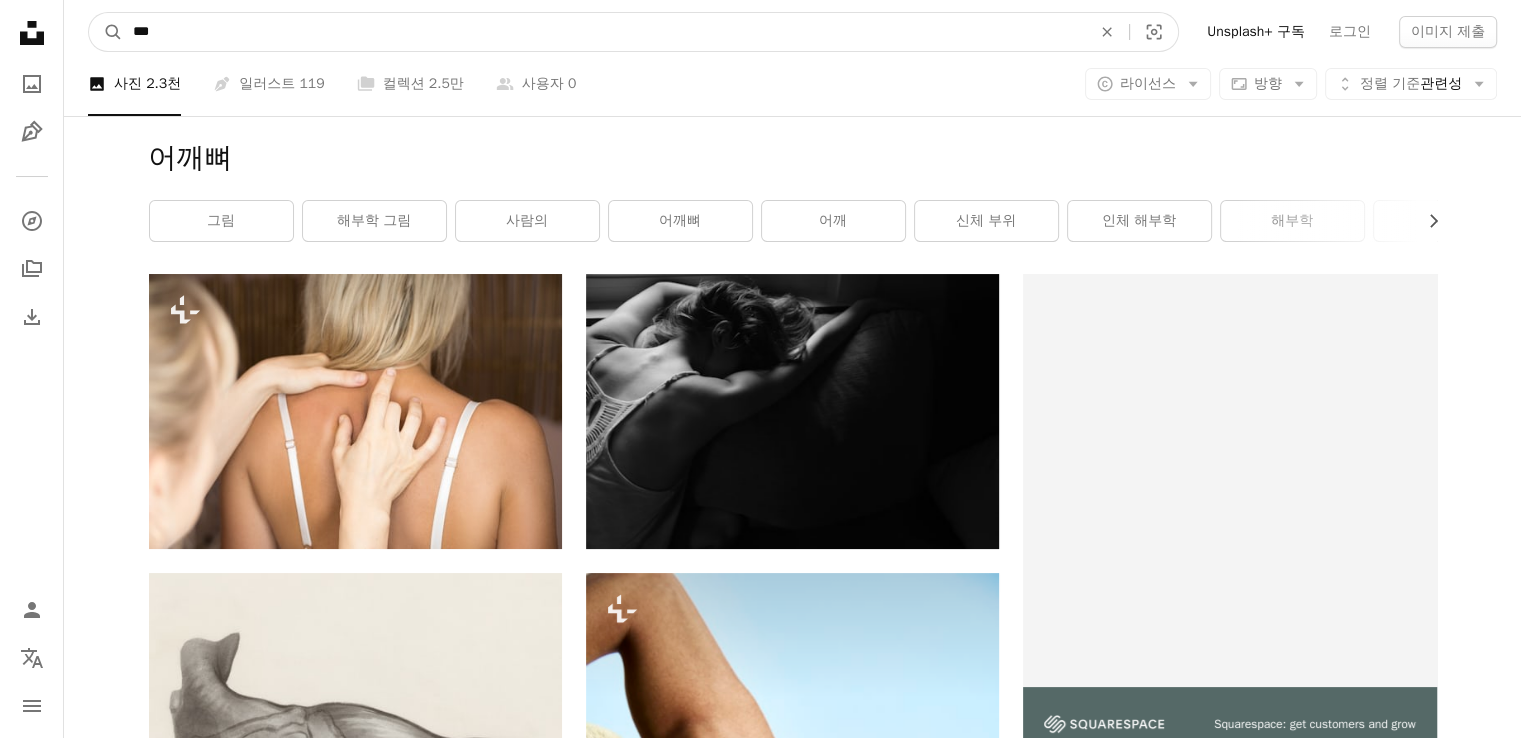 click on "***" at bounding box center (604, 32) 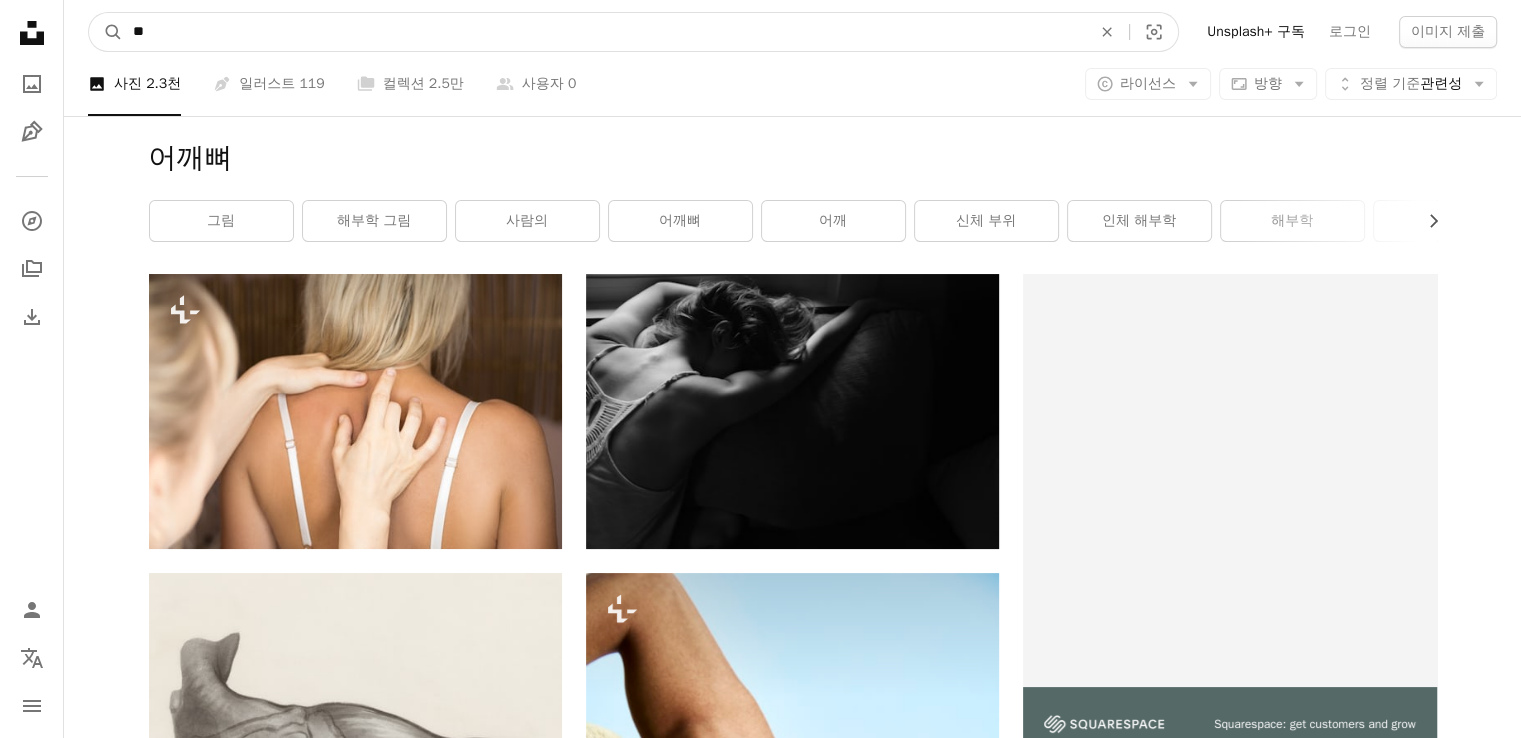 type on "*" 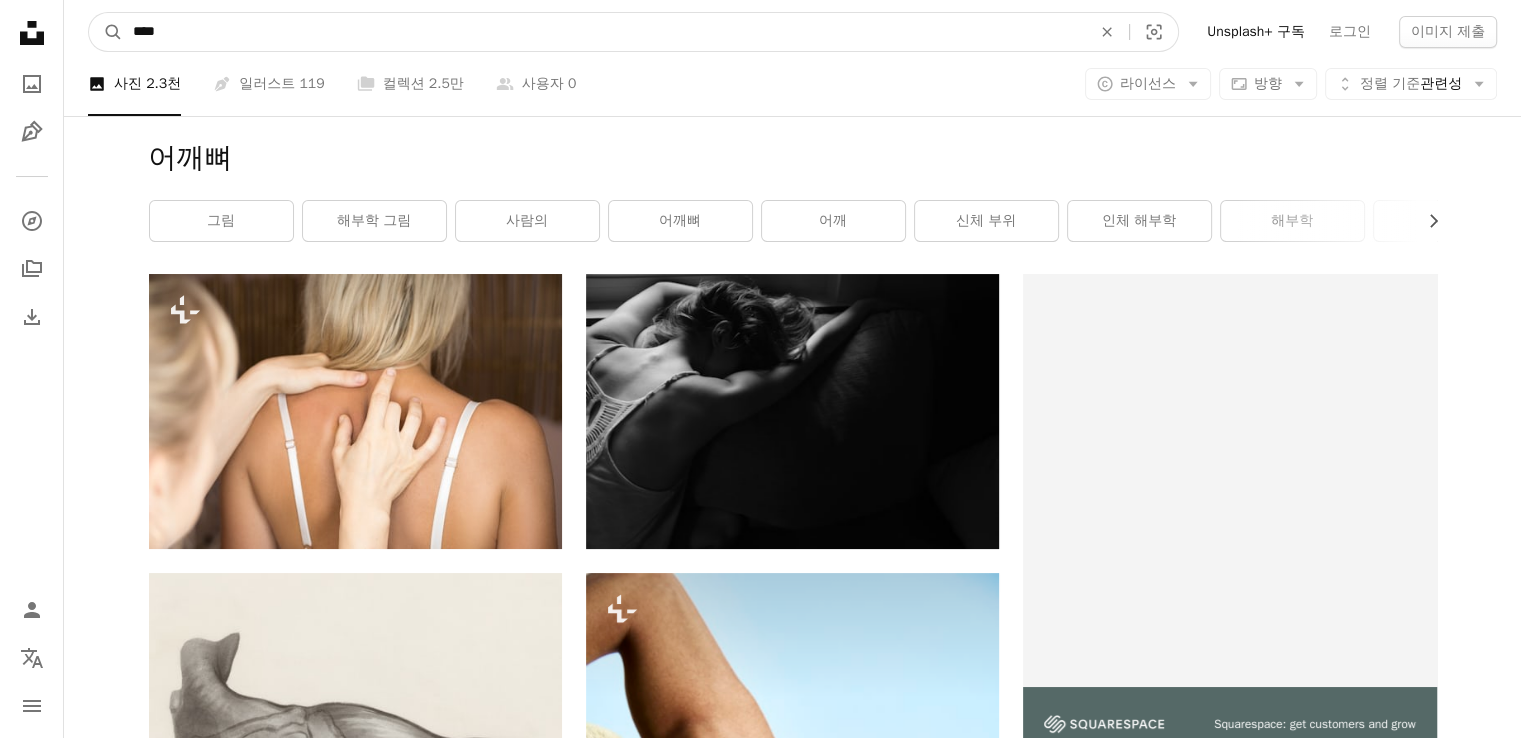 type on "****" 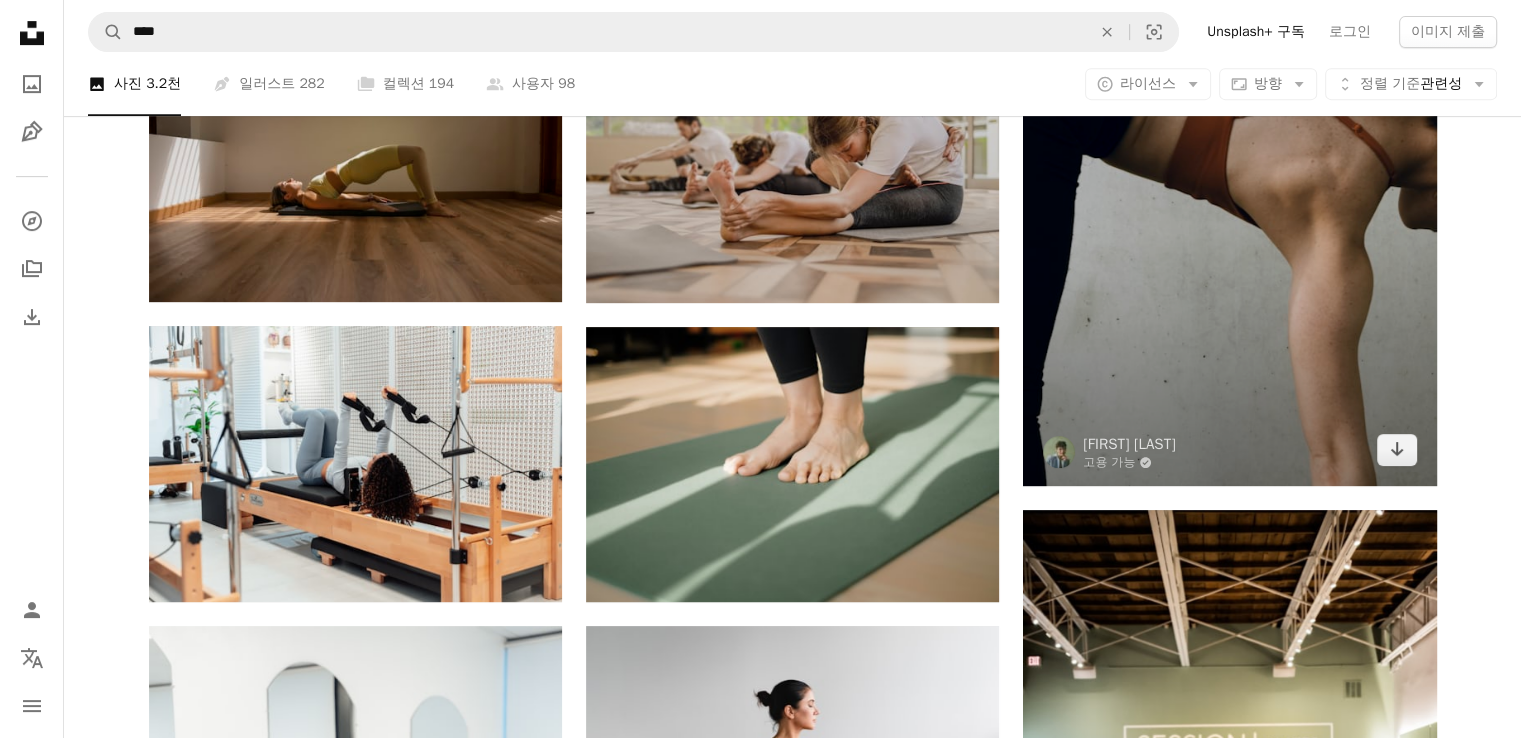 scroll, scrollTop: 892, scrollLeft: 0, axis: vertical 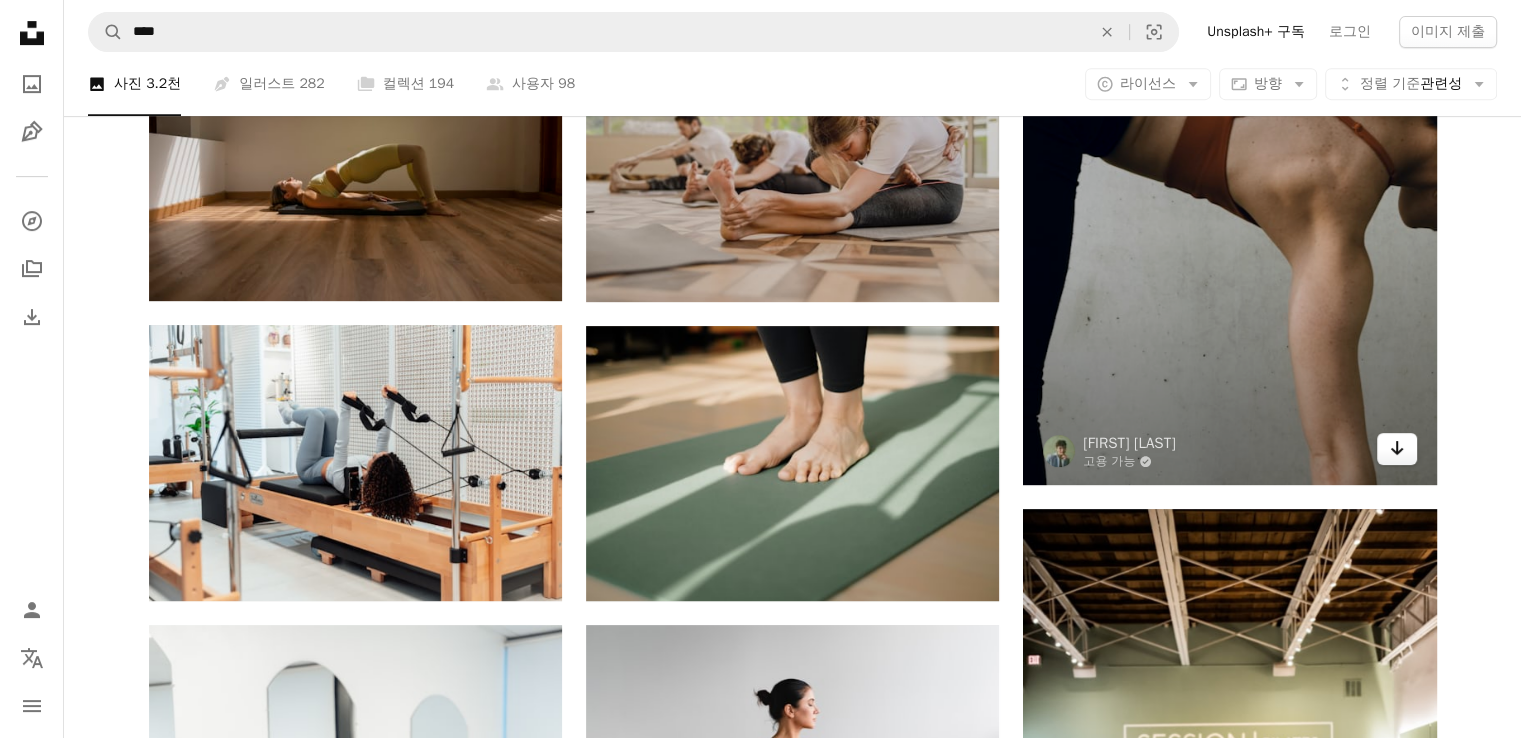 click 